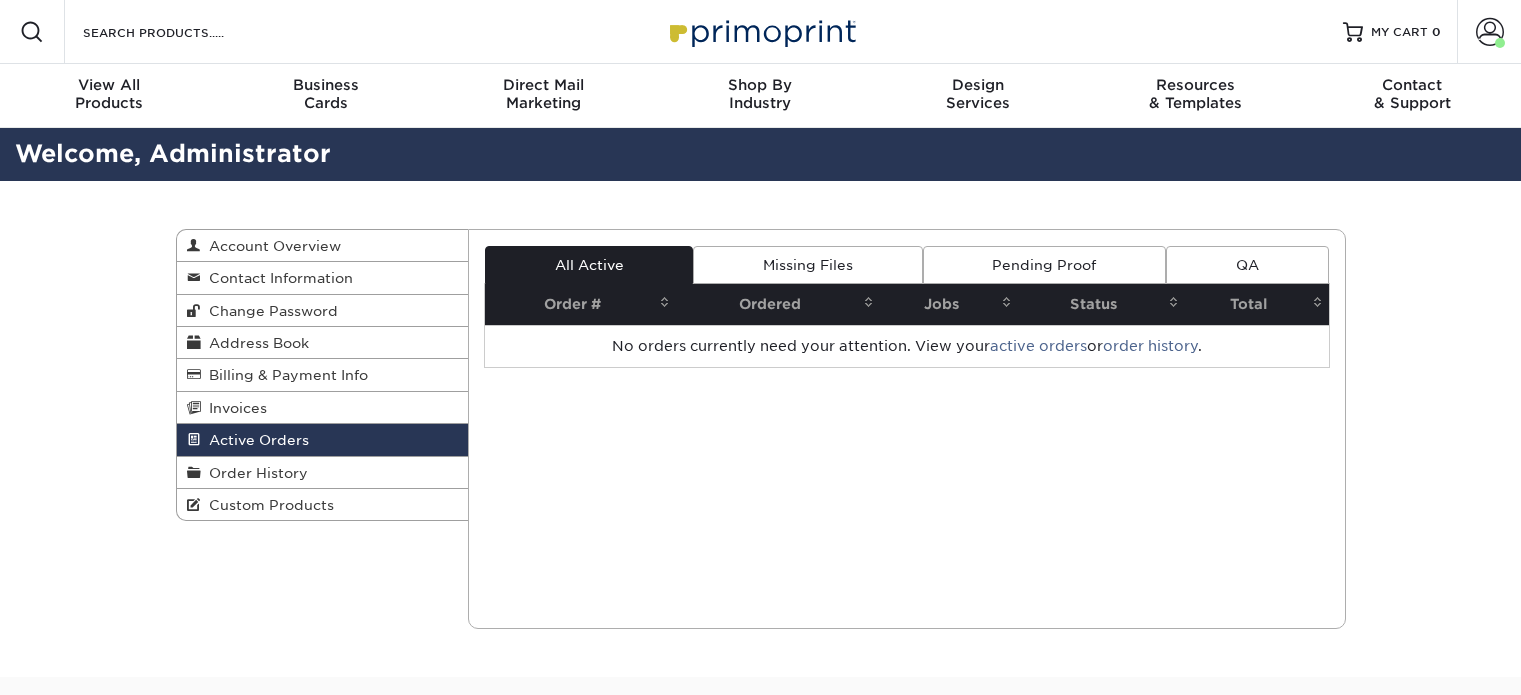 scroll, scrollTop: 0, scrollLeft: 0, axis: both 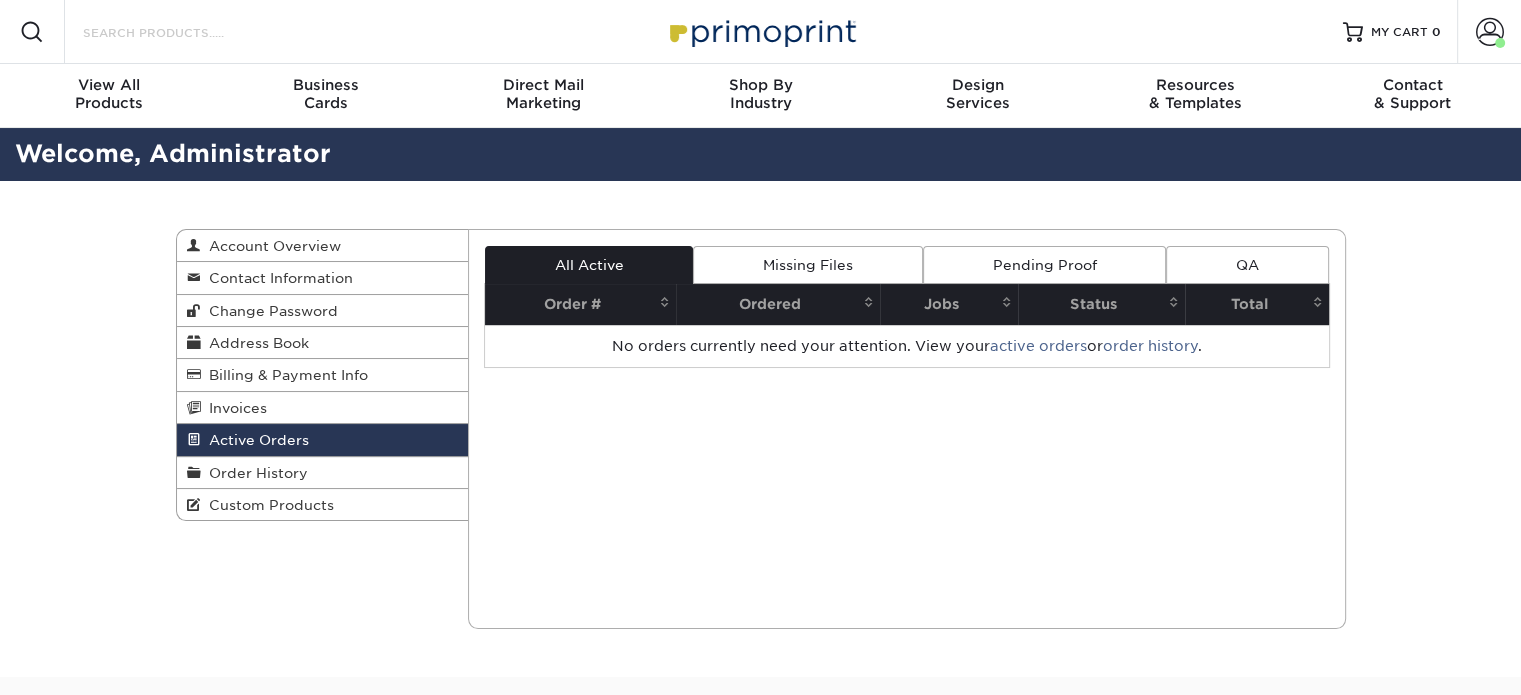 click on "Search Products" at bounding box center [178, 32] 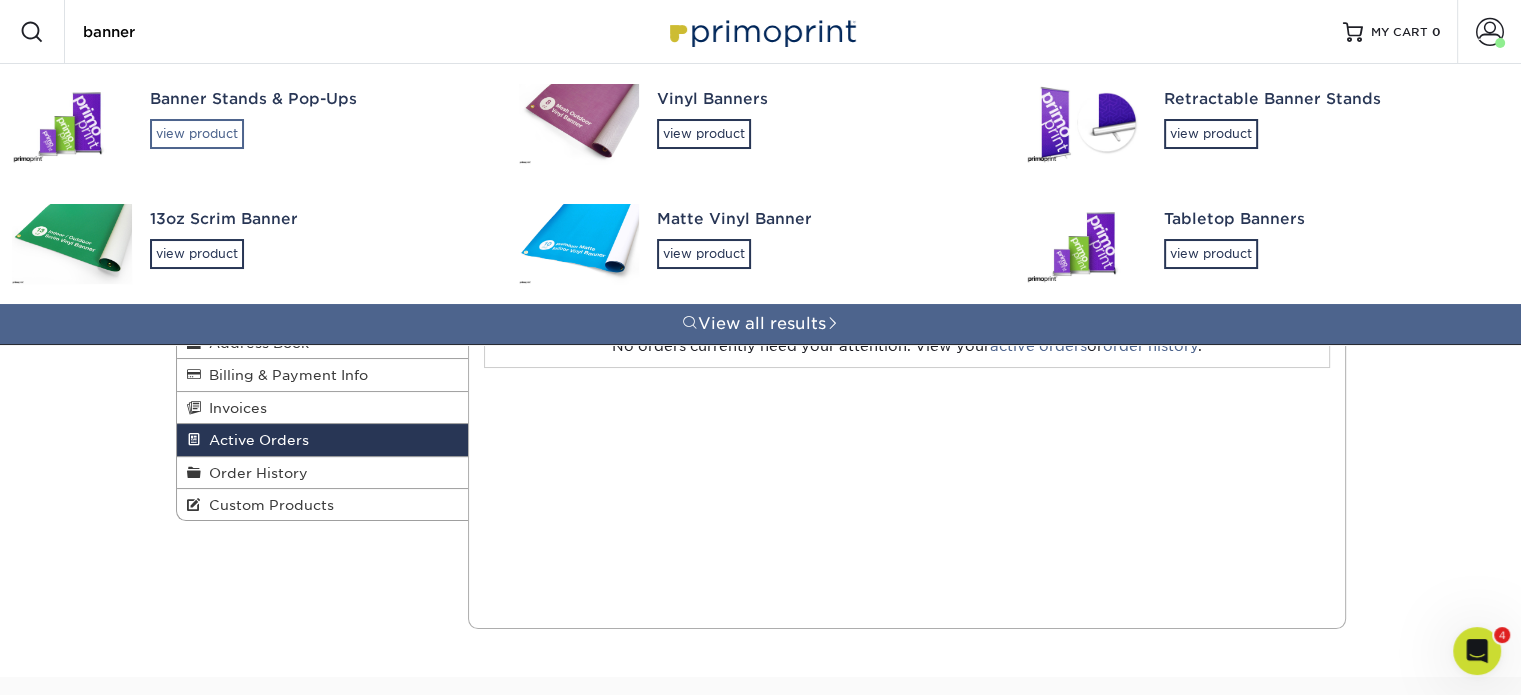 scroll, scrollTop: 0, scrollLeft: 0, axis: both 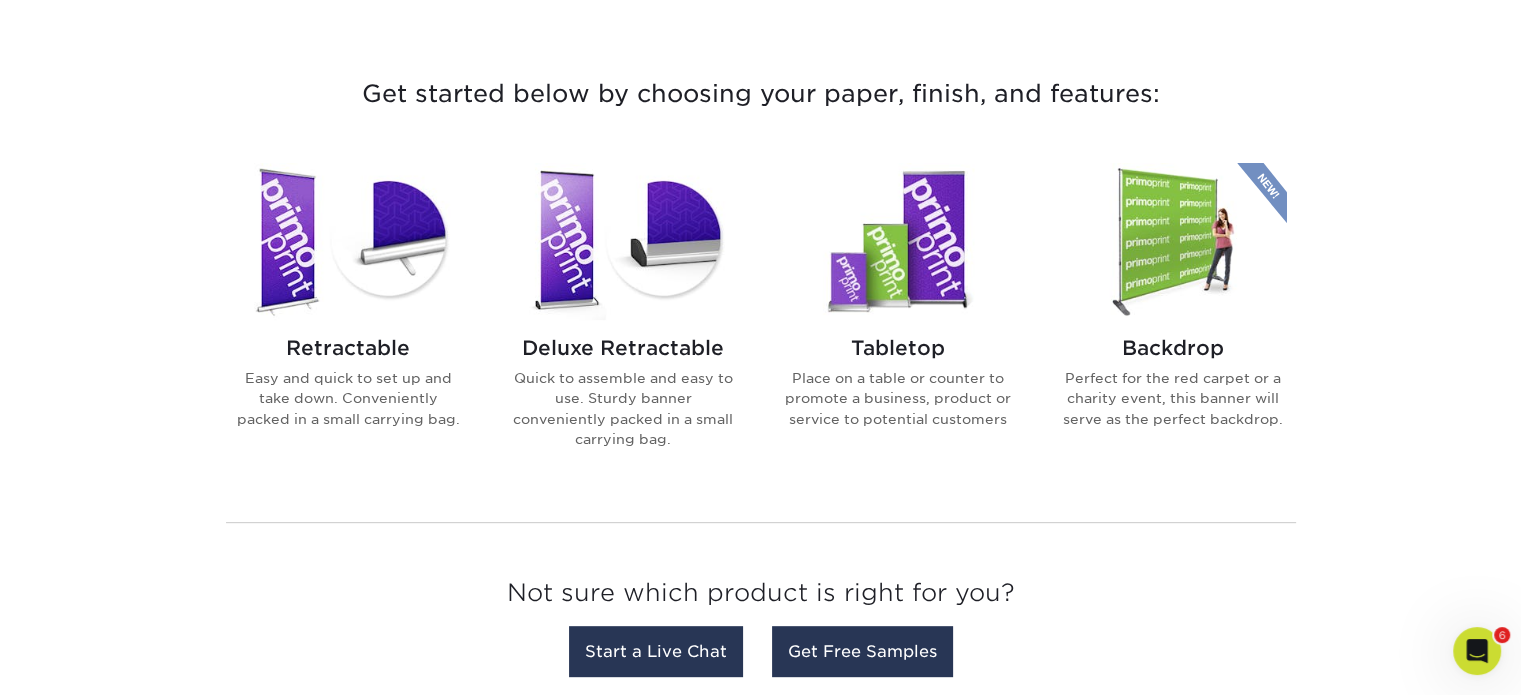 click at bounding box center (348, 241) 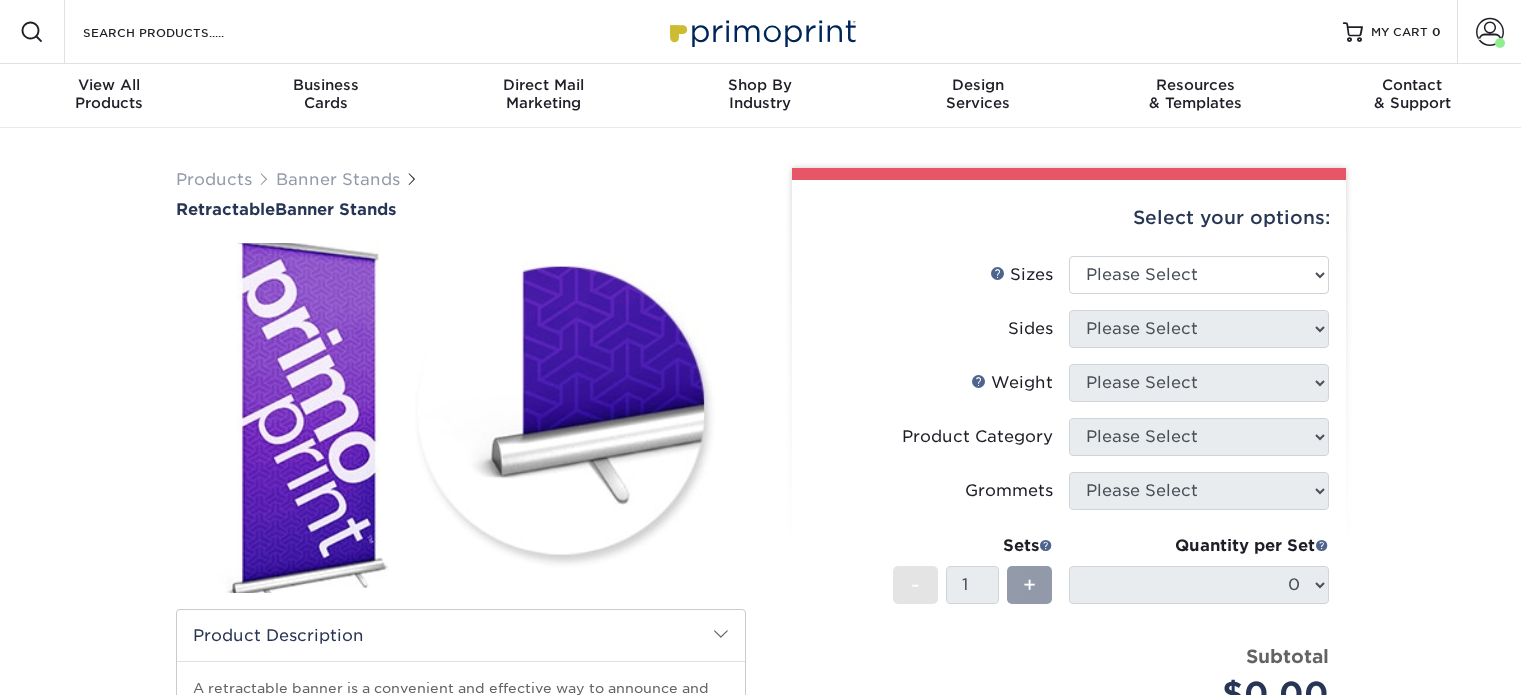 scroll, scrollTop: 0, scrollLeft: 0, axis: both 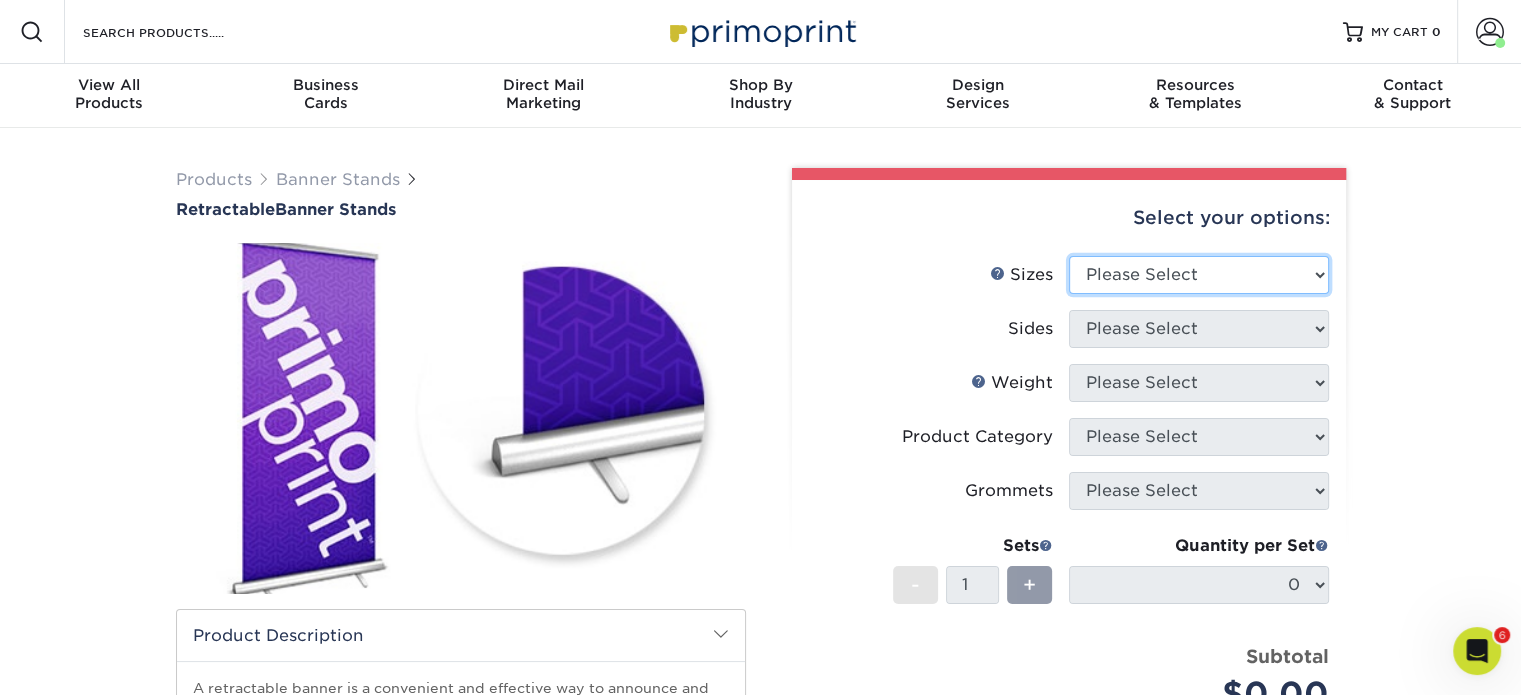 click on "Please Select
24" x 60"
33" x 80"
47" x 80"" at bounding box center (1199, 275) 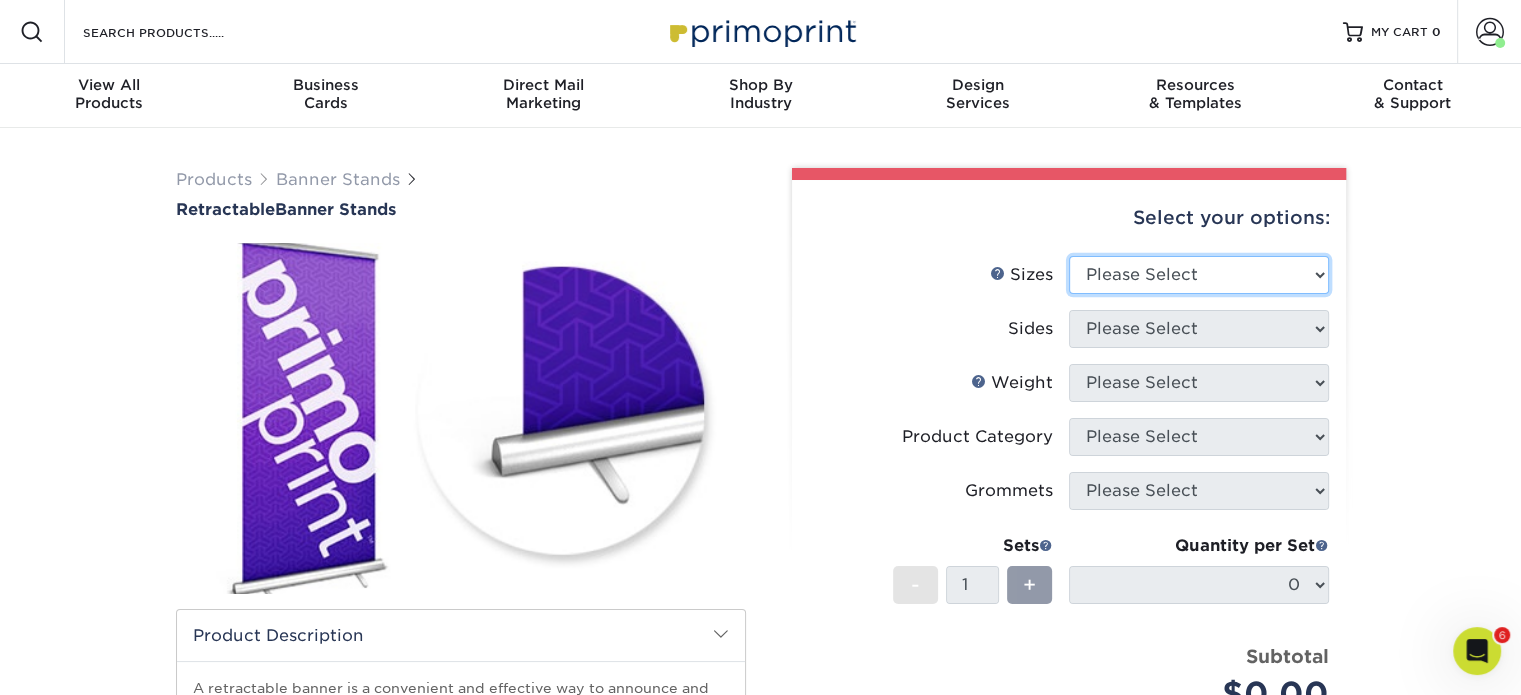 select on "24.00x60.00" 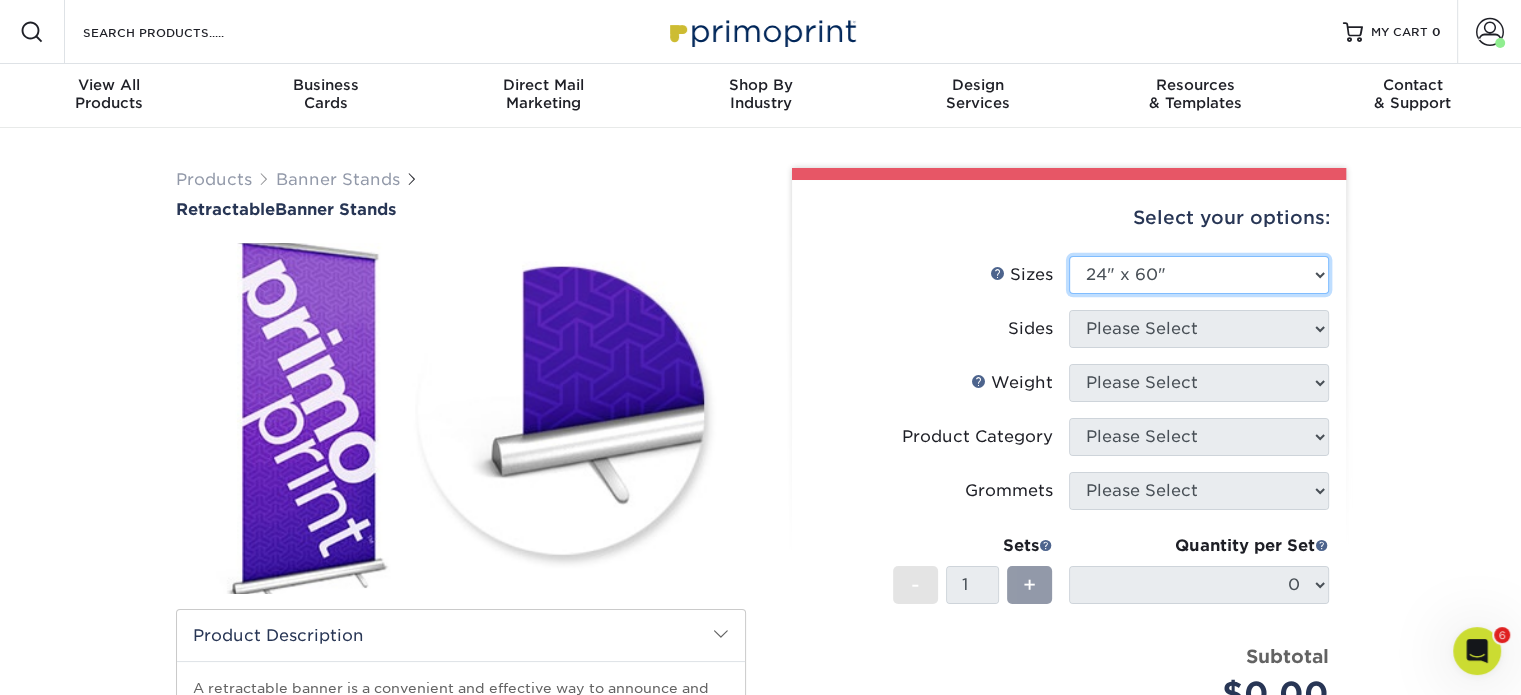 click on "Please Select
24" x 60"
33" x 80"
47" x 80"" at bounding box center (1199, 275) 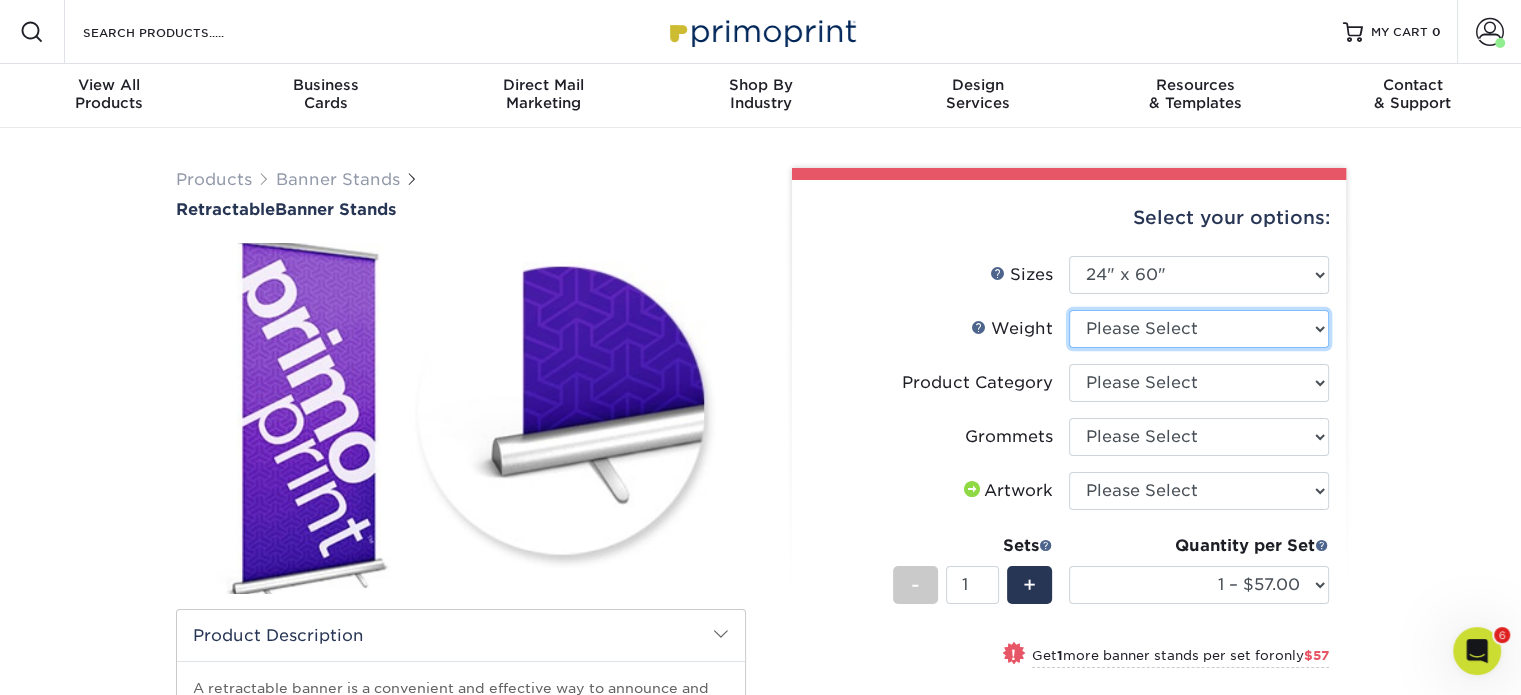 click on "Please Select 10MIL" at bounding box center [1199, 329] 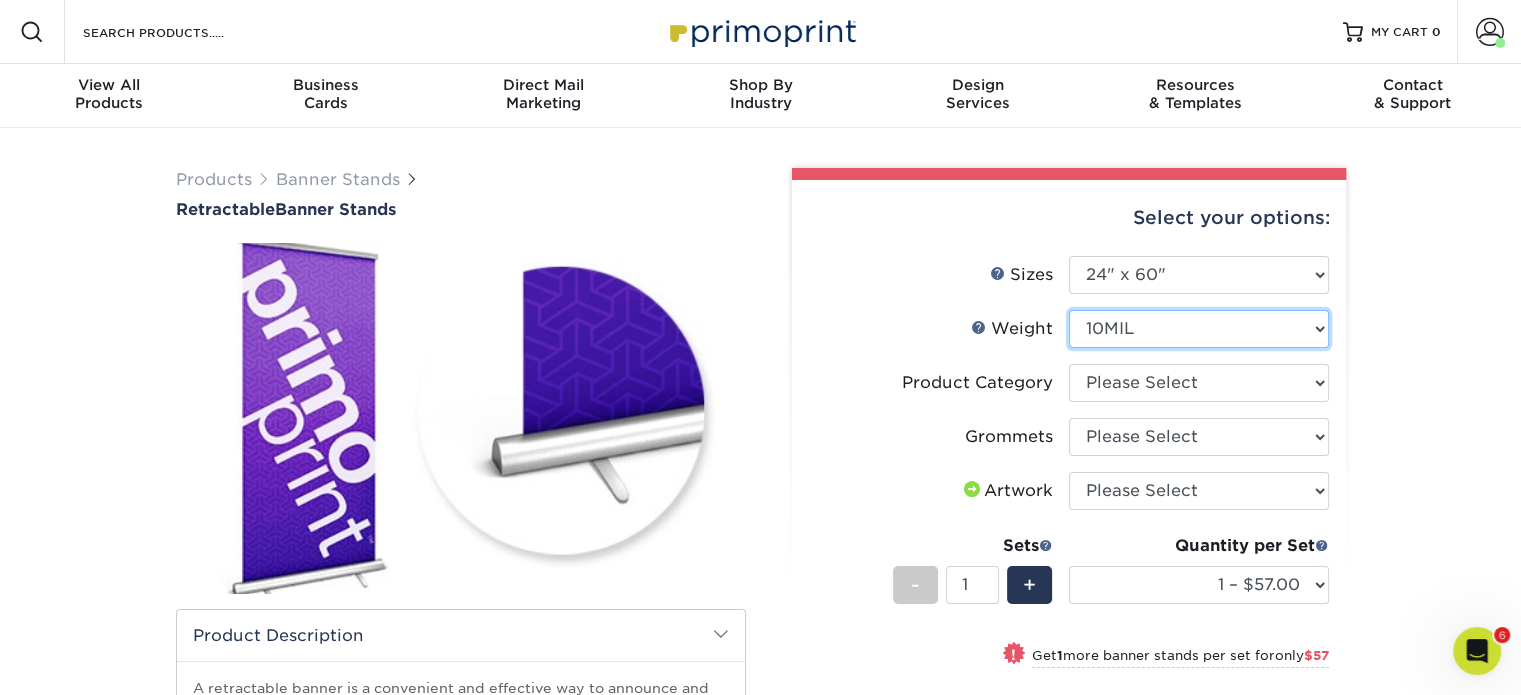 click on "Please Select 10MIL" at bounding box center [1199, 329] 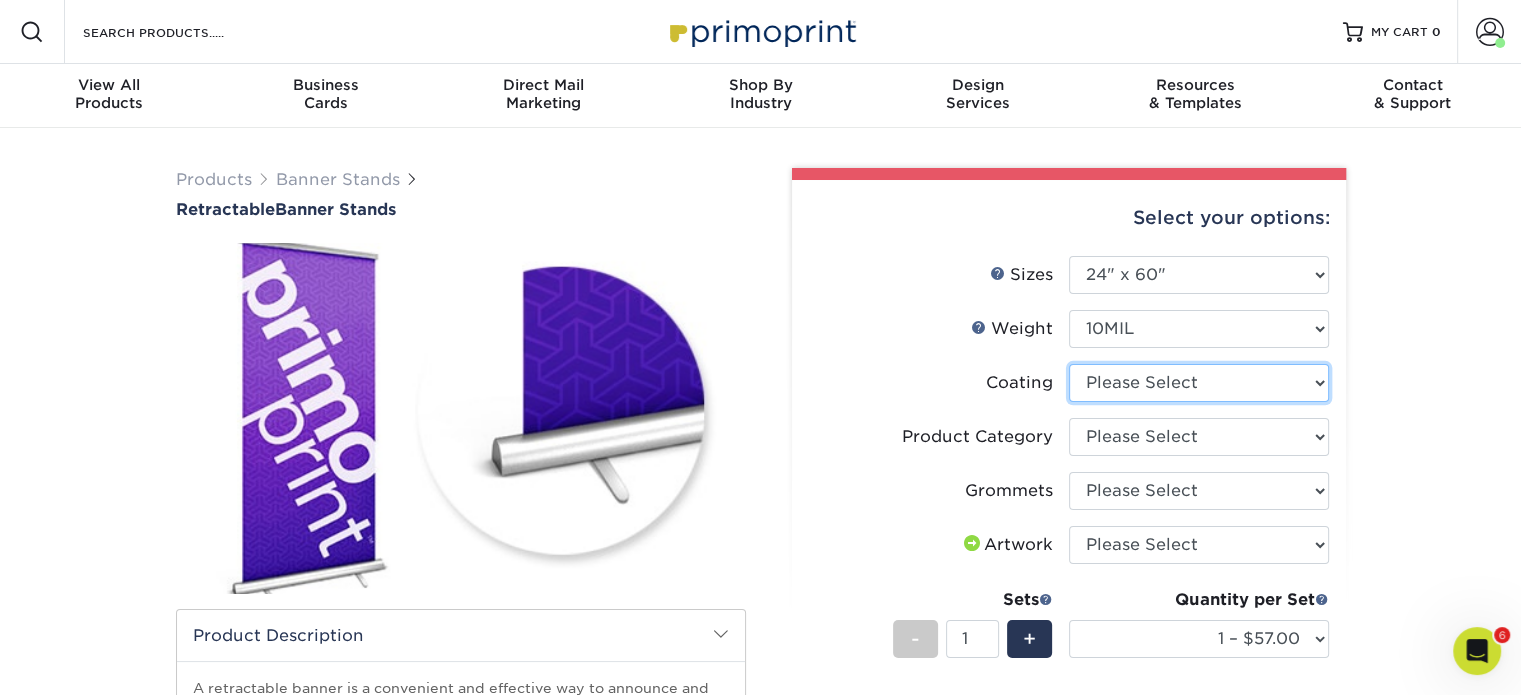 click at bounding box center [1199, 383] 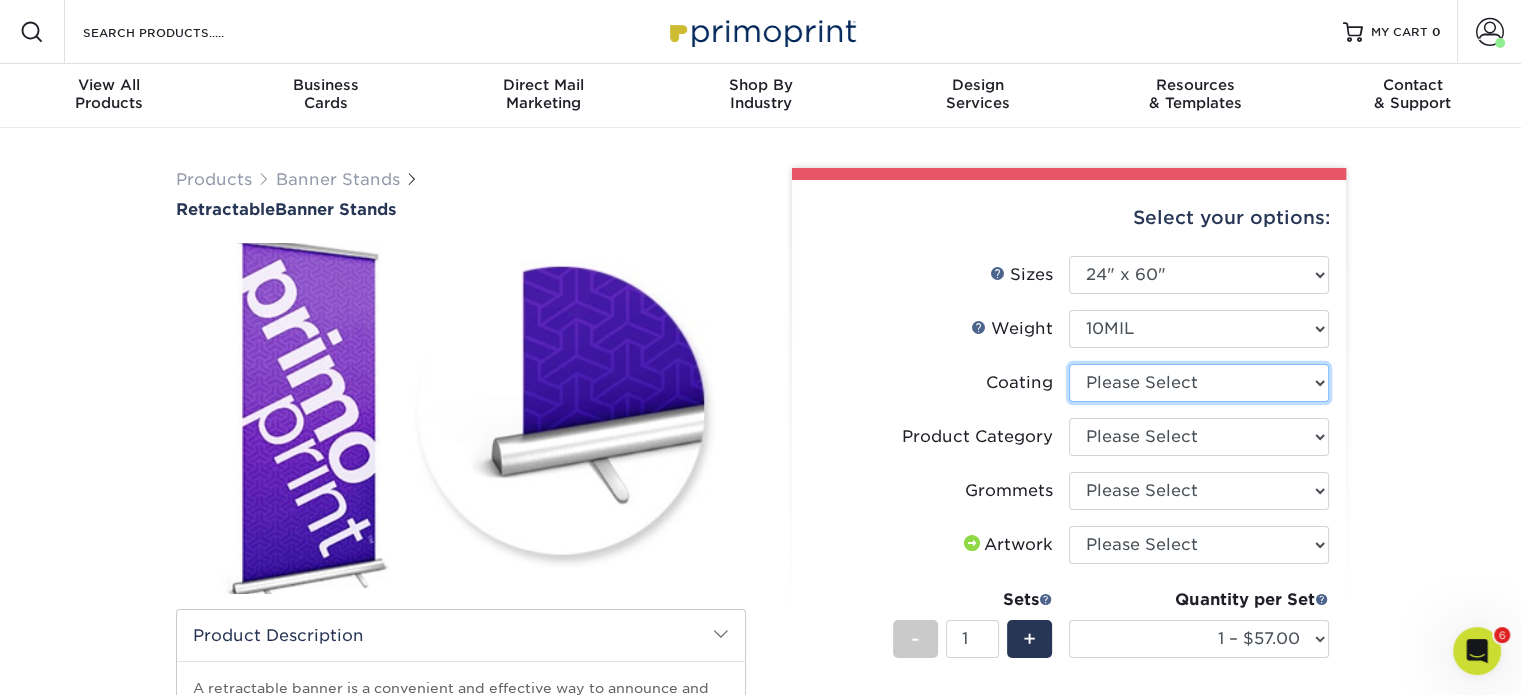 select on "3e7618de-abca-4bda-9f97-8b9129e913d8" 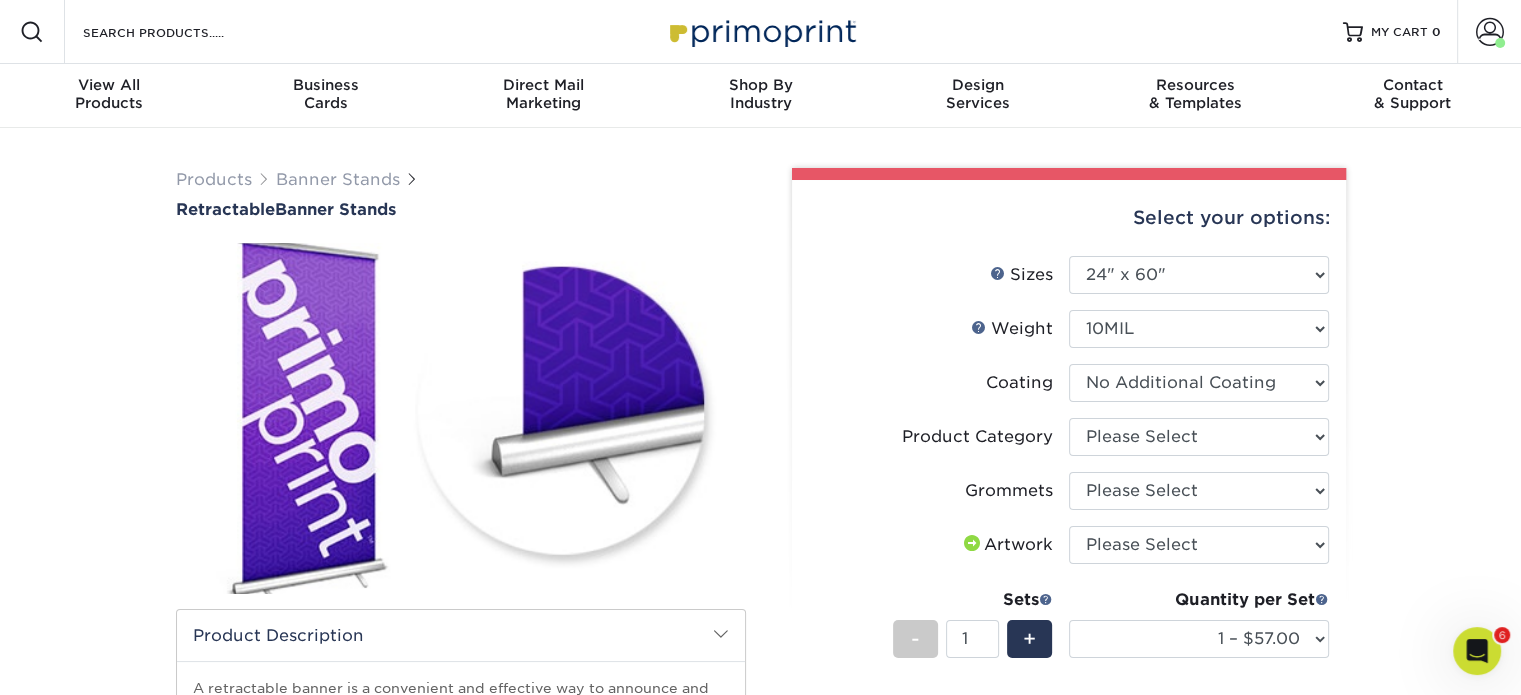 click at bounding box center [1199, 383] 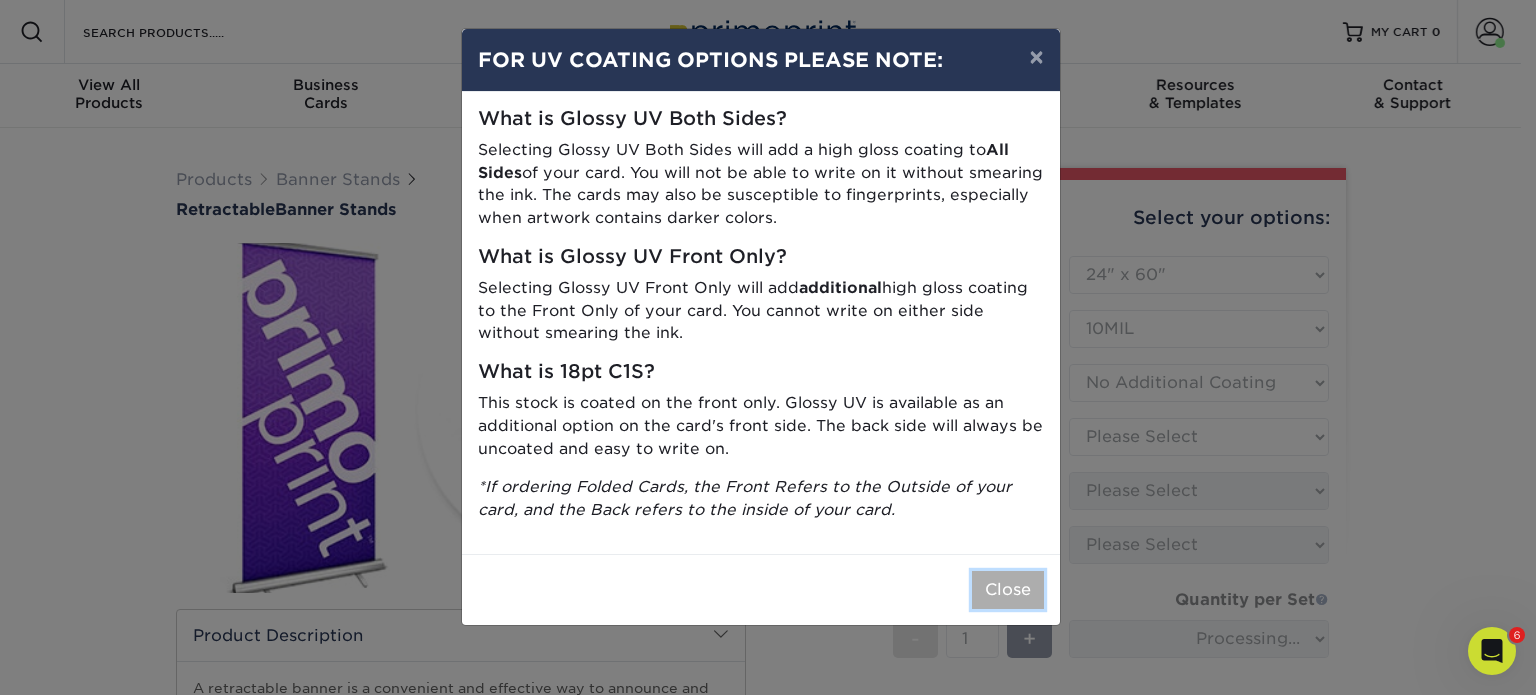click on "Close" at bounding box center (1008, 590) 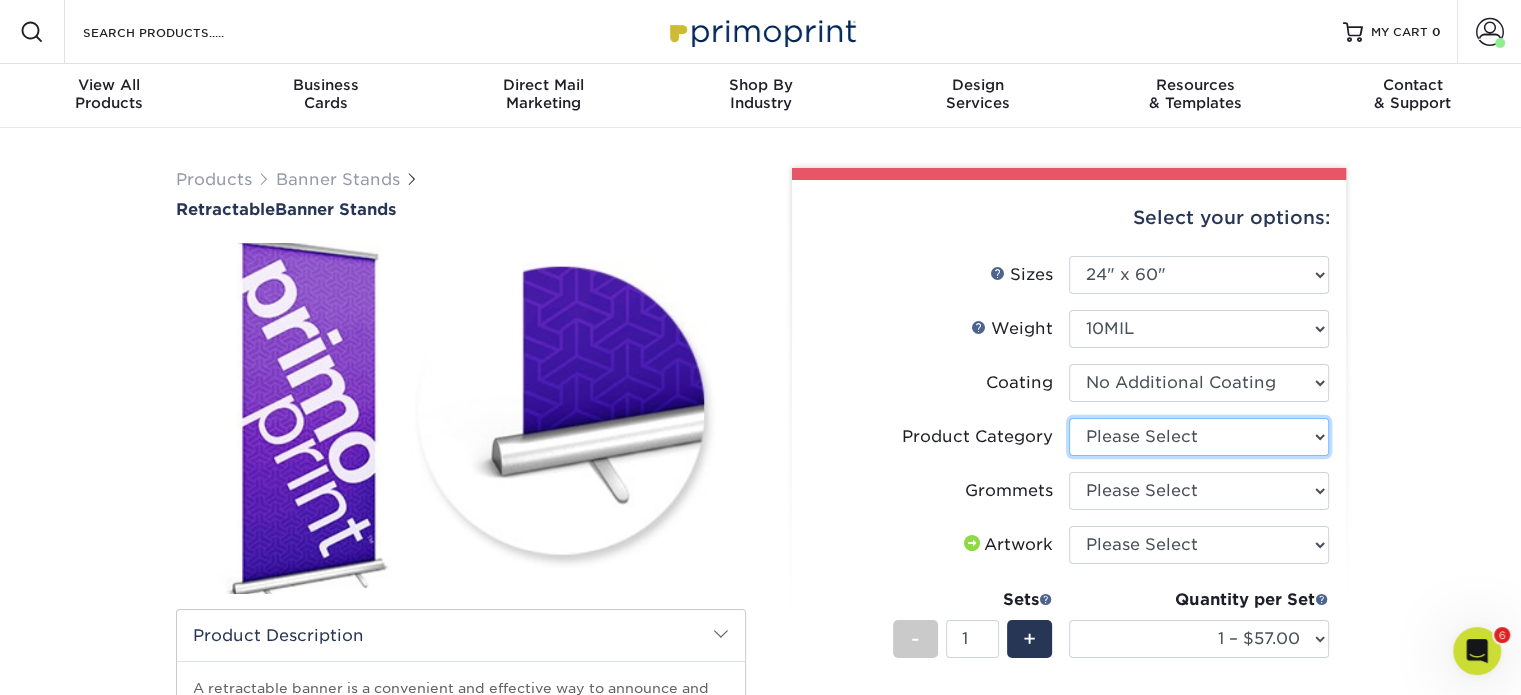 click on "Please Select Economy Collapsible Banner Stand" at bounding box center [1199, 437] 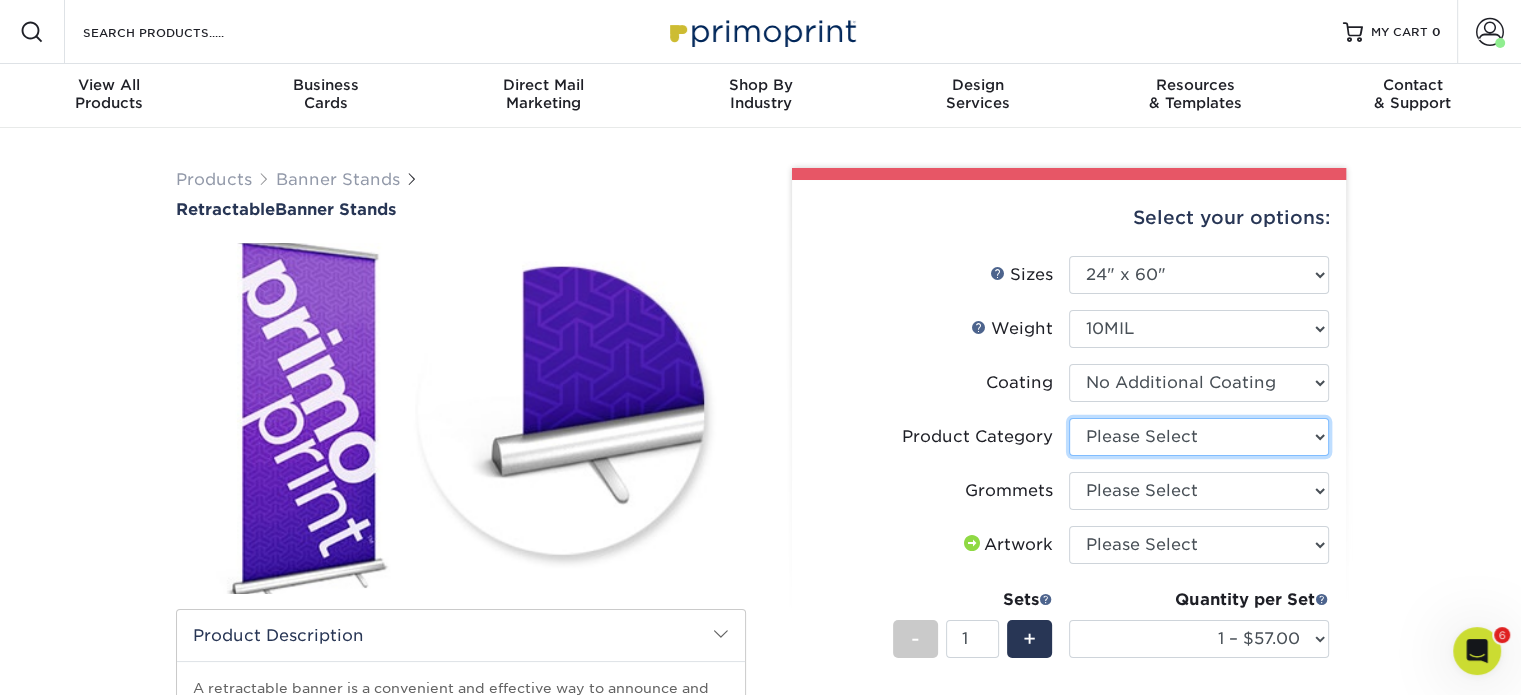 select on "04d2fd70-9dfc-4e71-b811-ad8e877b92c4" 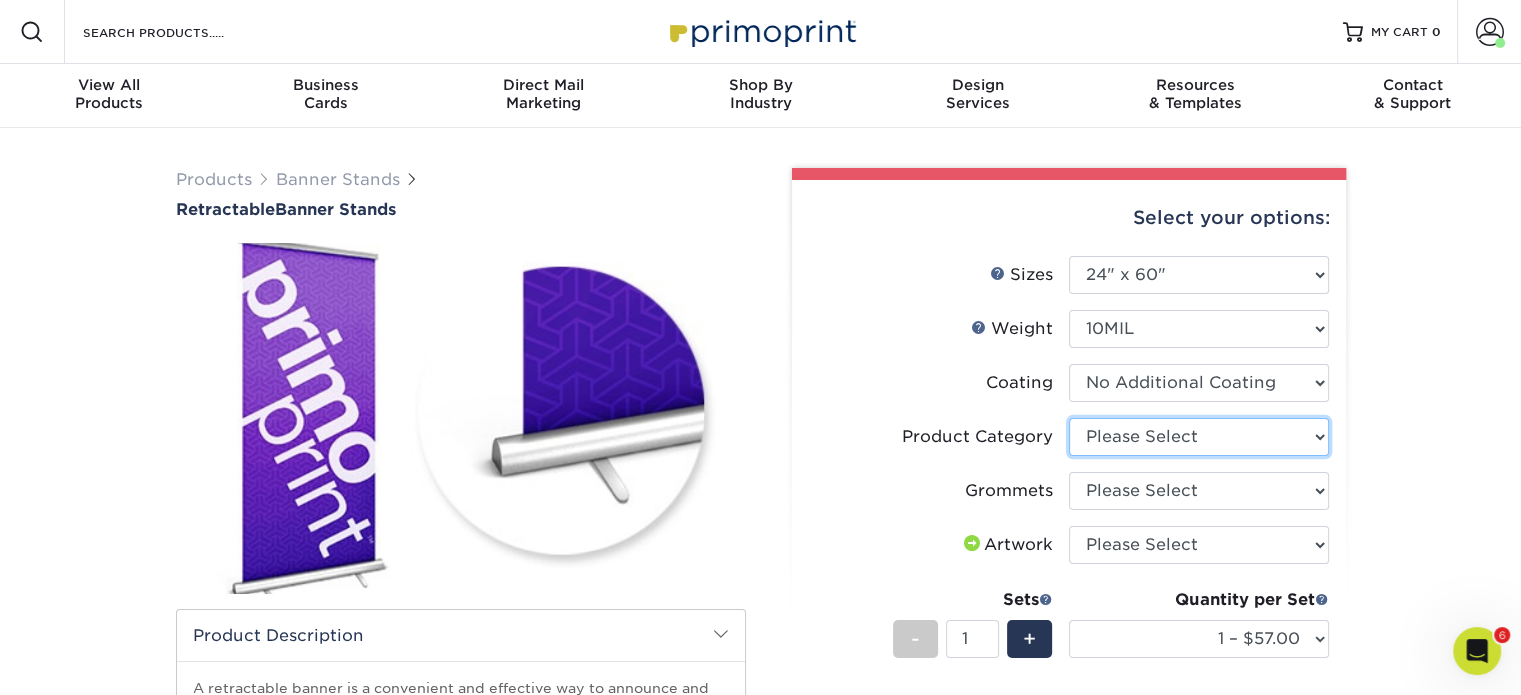 click on "Please Select Economy Collapsible Banner Stand" at bounding box center [1199, 437] 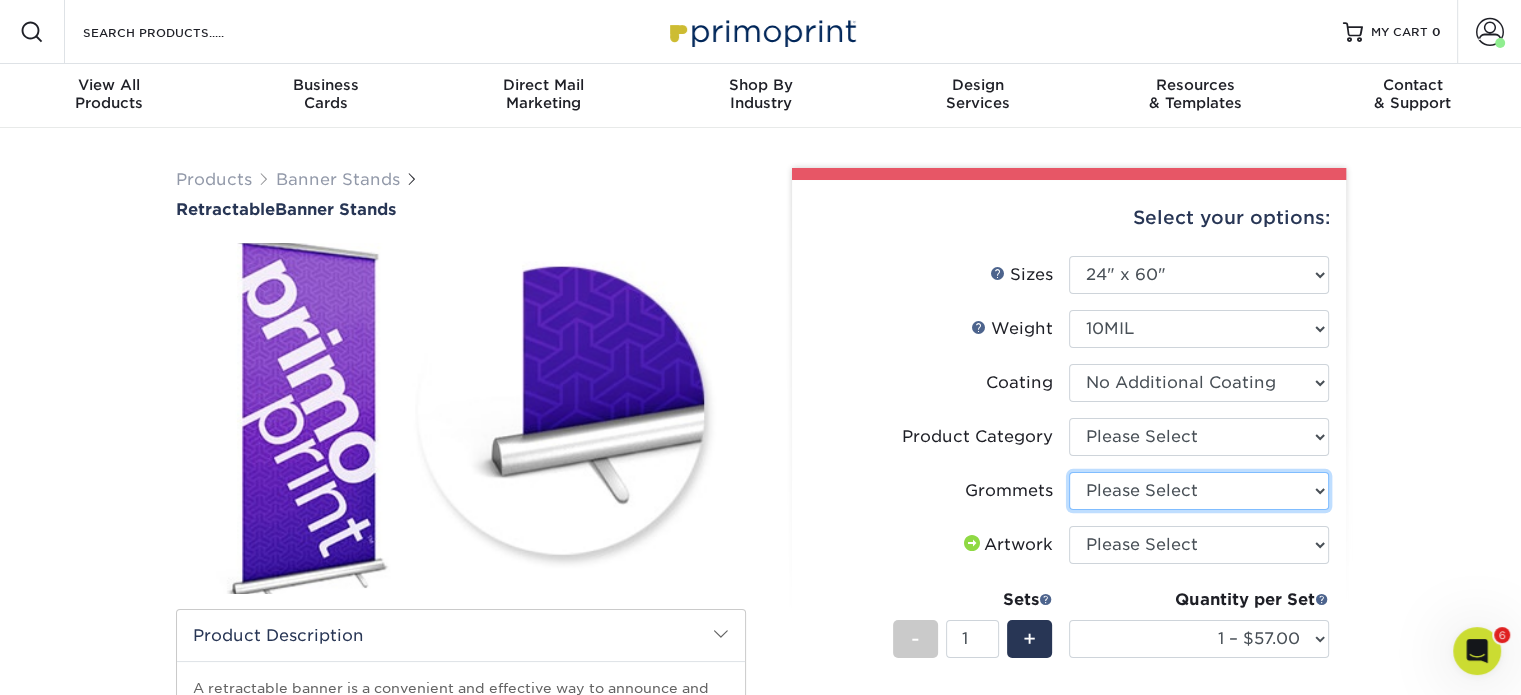 click on "Please Select Yes, Grommet All 4 Corners" at bounding box center [1199, 491] 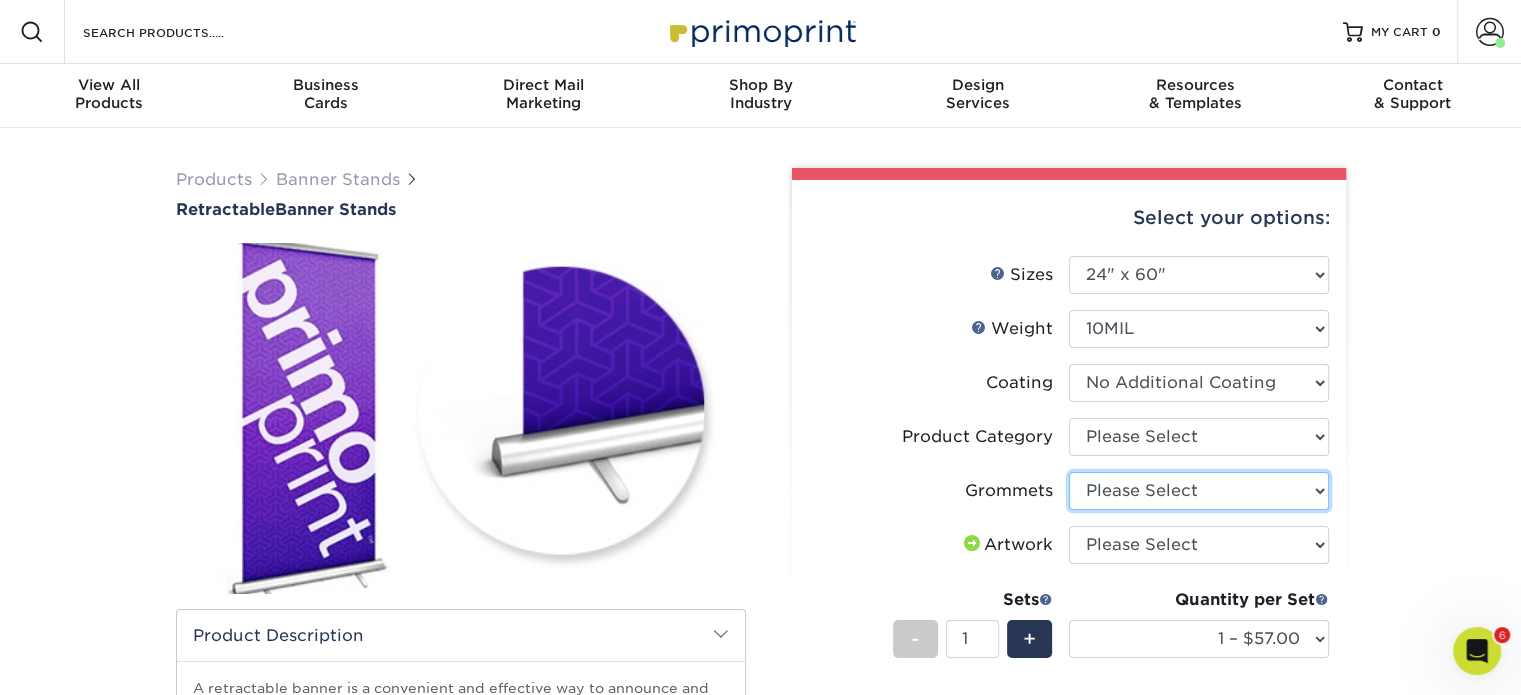 select on "ce33bba6-a87b-4293-934d-6f372bdce3e6" 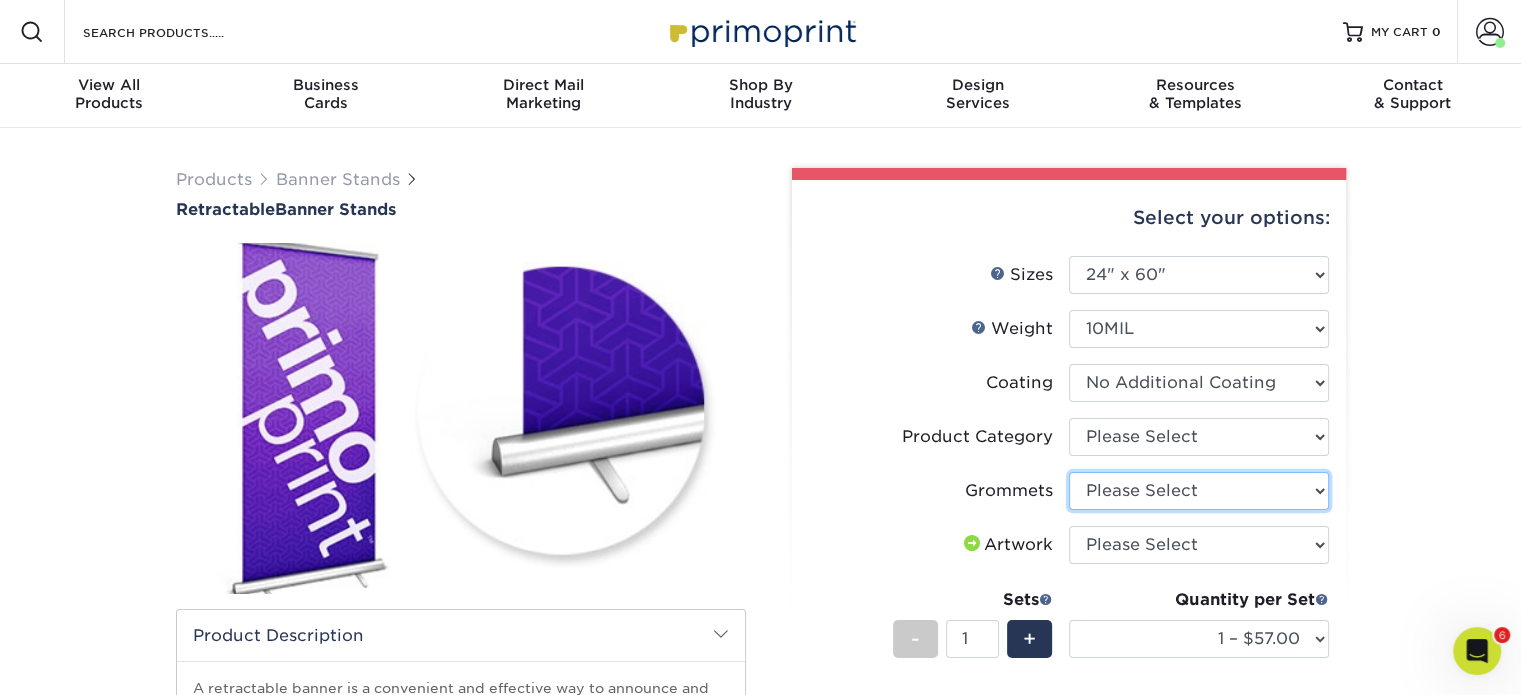 click on "Please Select Yes, Grommet All 4 Corners" at bounding box center (1199, 491) 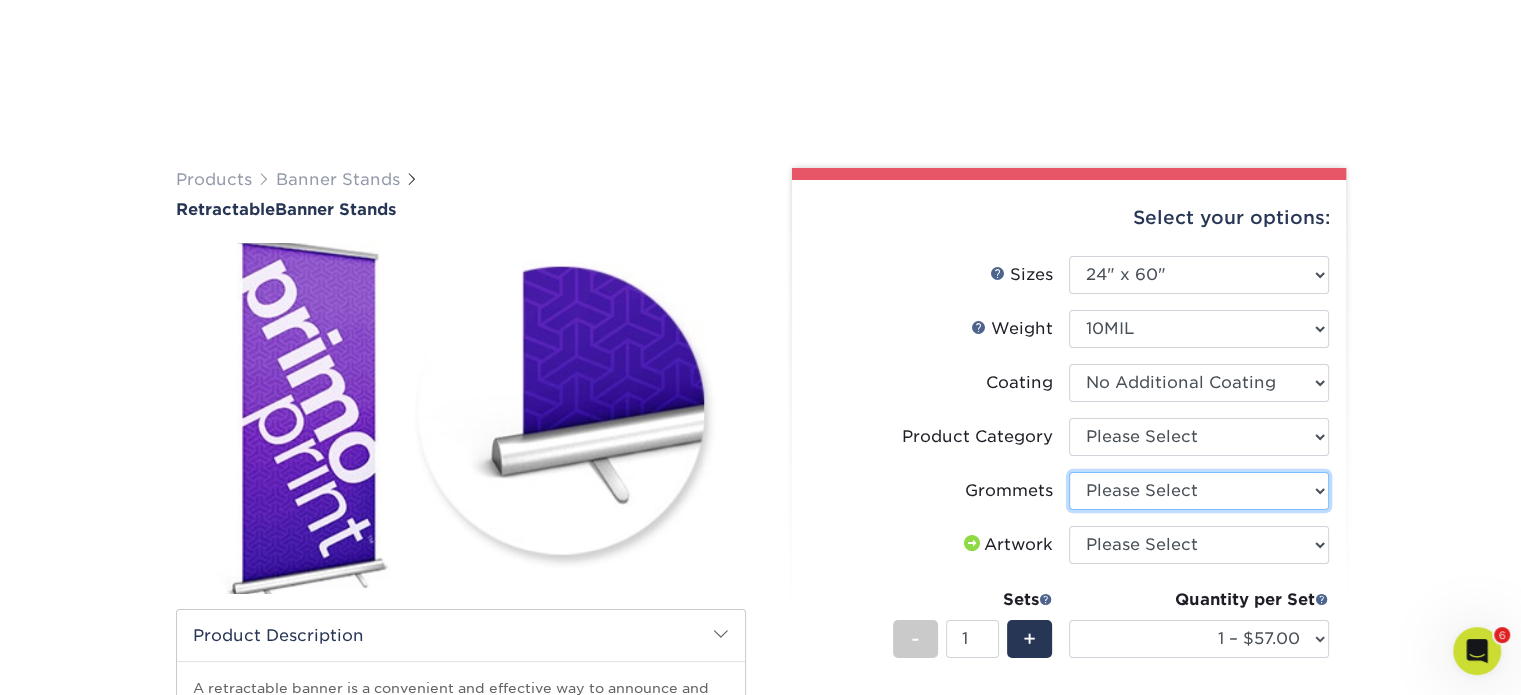 scroll, scrollTop: 228, scrollLeft: 0, axis: vertical 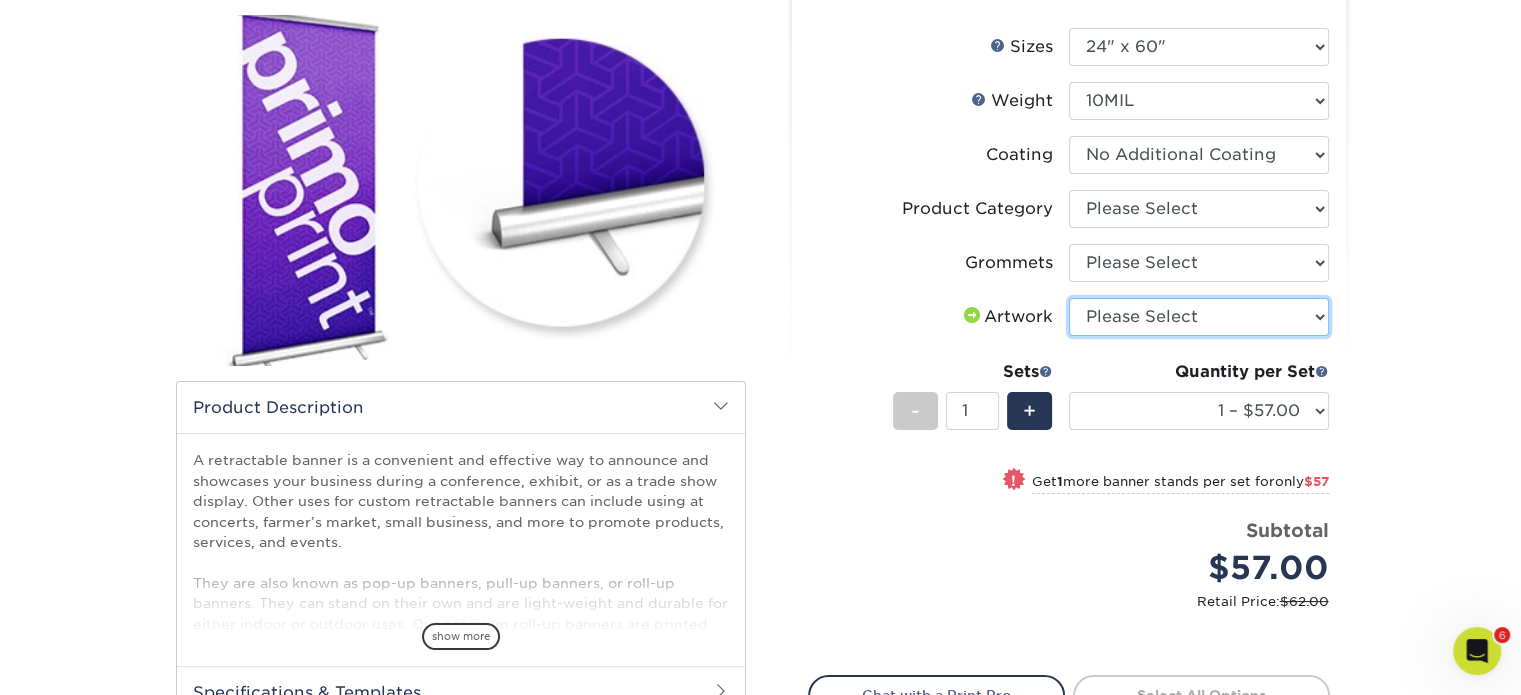 click on "Please Select I will upload files I need a design - $50" at bounding box center (1199, 317) 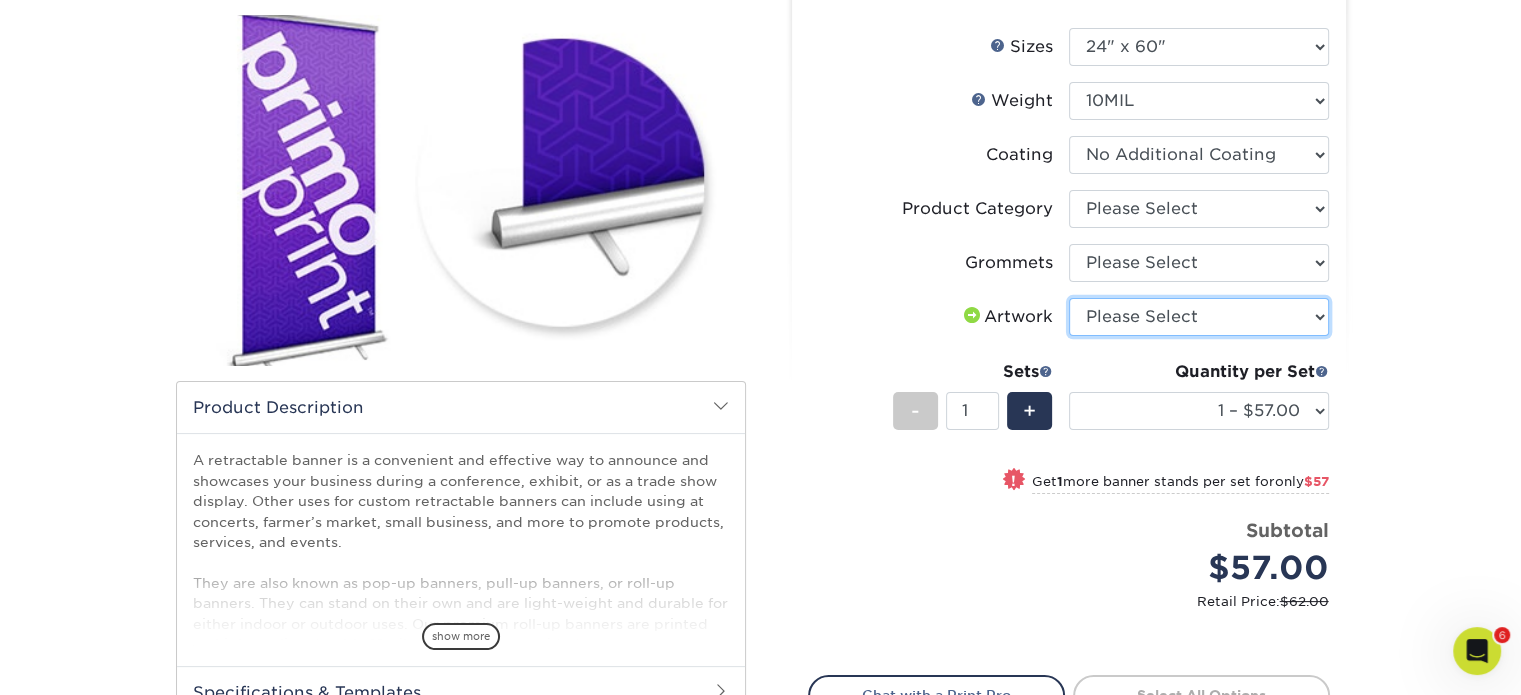 select on "upload" 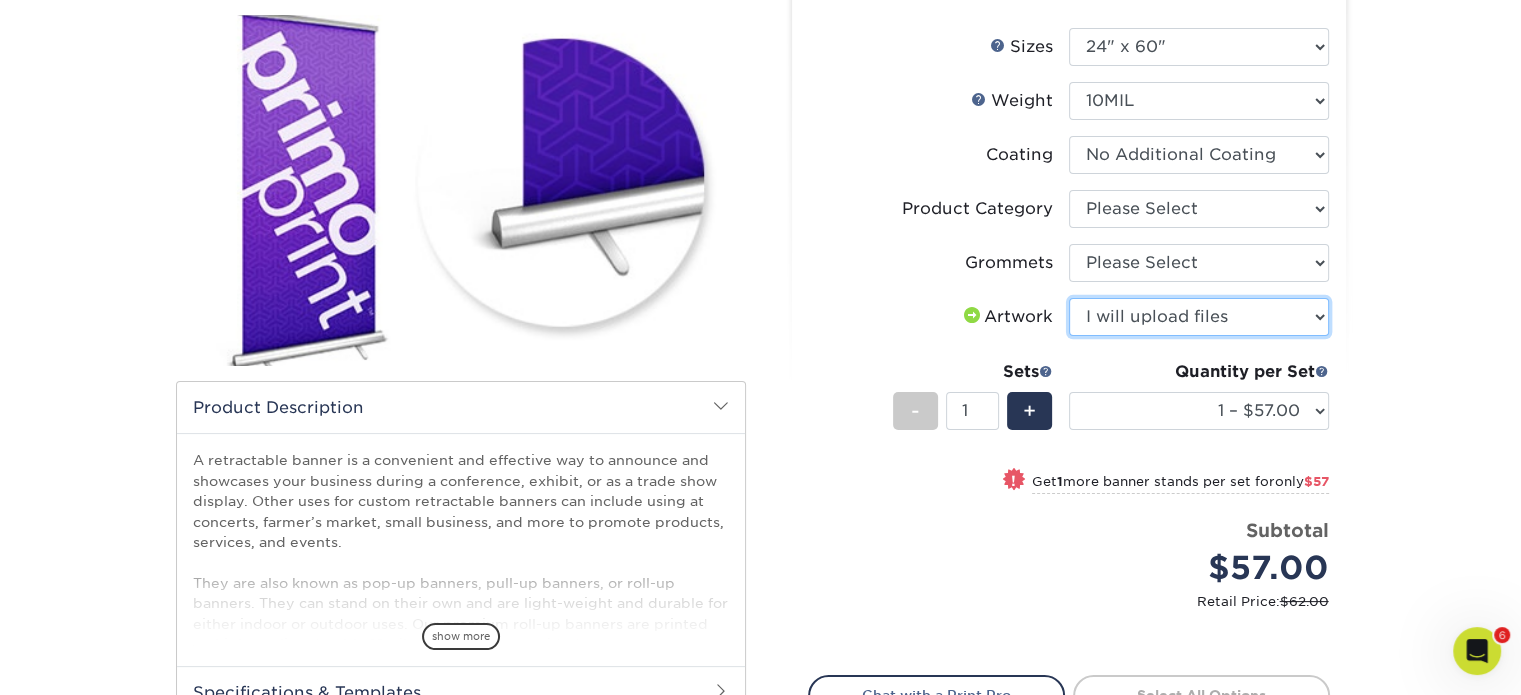 click on "Please Select I will upload files I need a design - $50" at bounding box center [1199, 317] 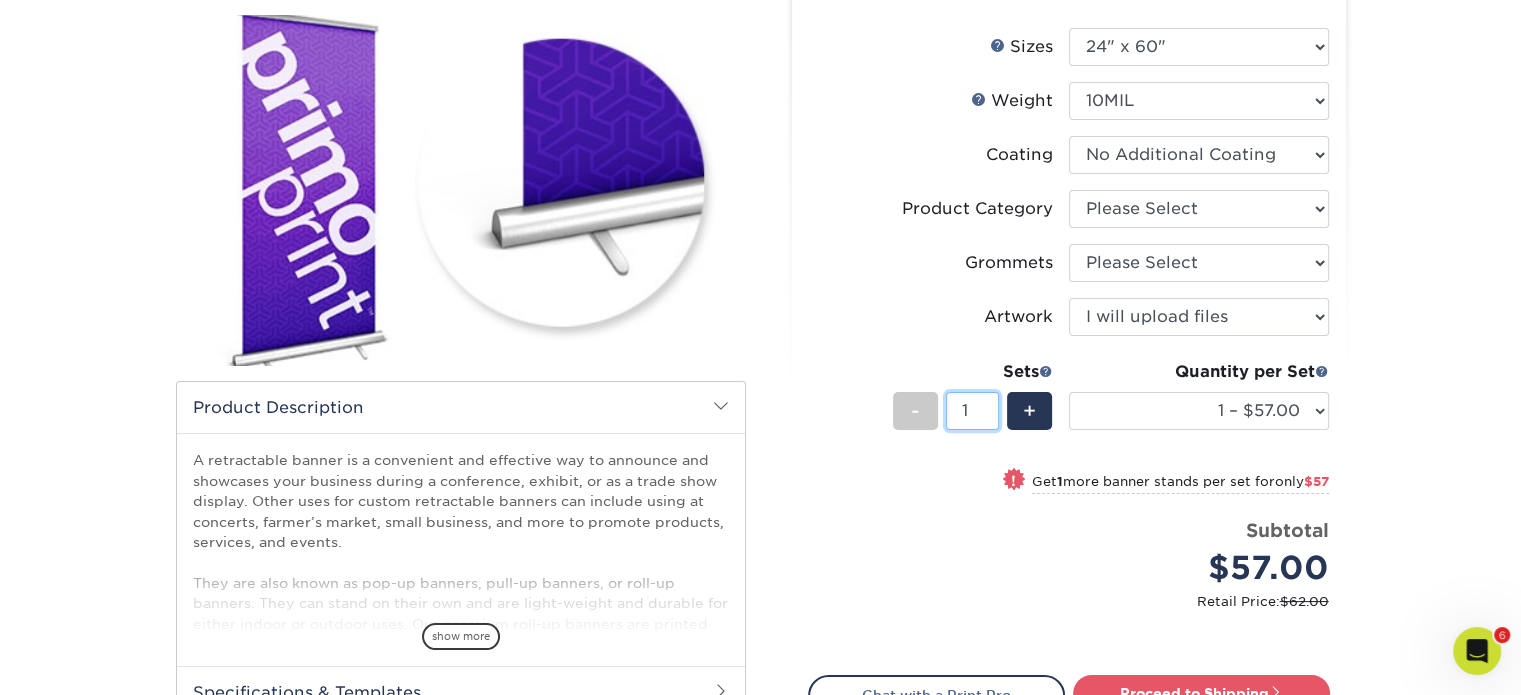 click on "1" at bounding box center [972, 411] 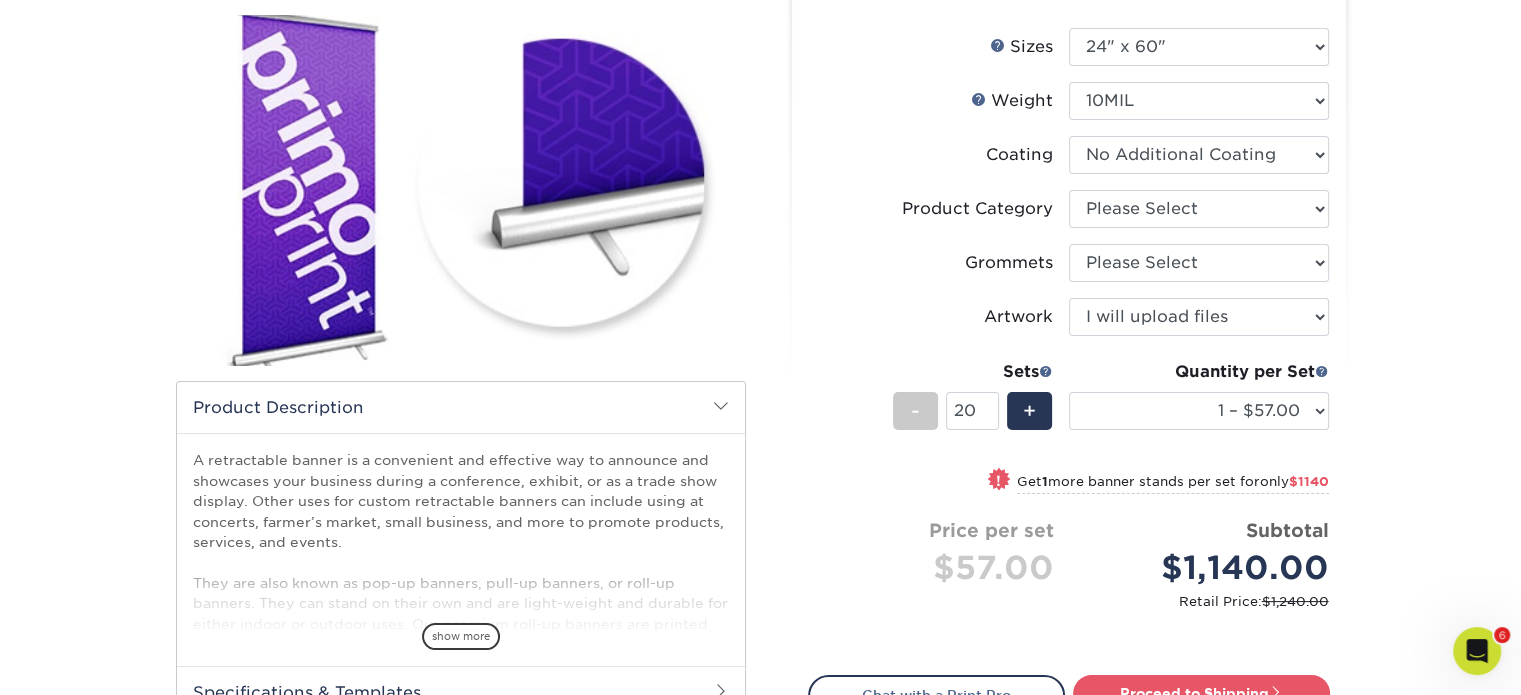 click on "Artwork" at bounding box center (939, 317) 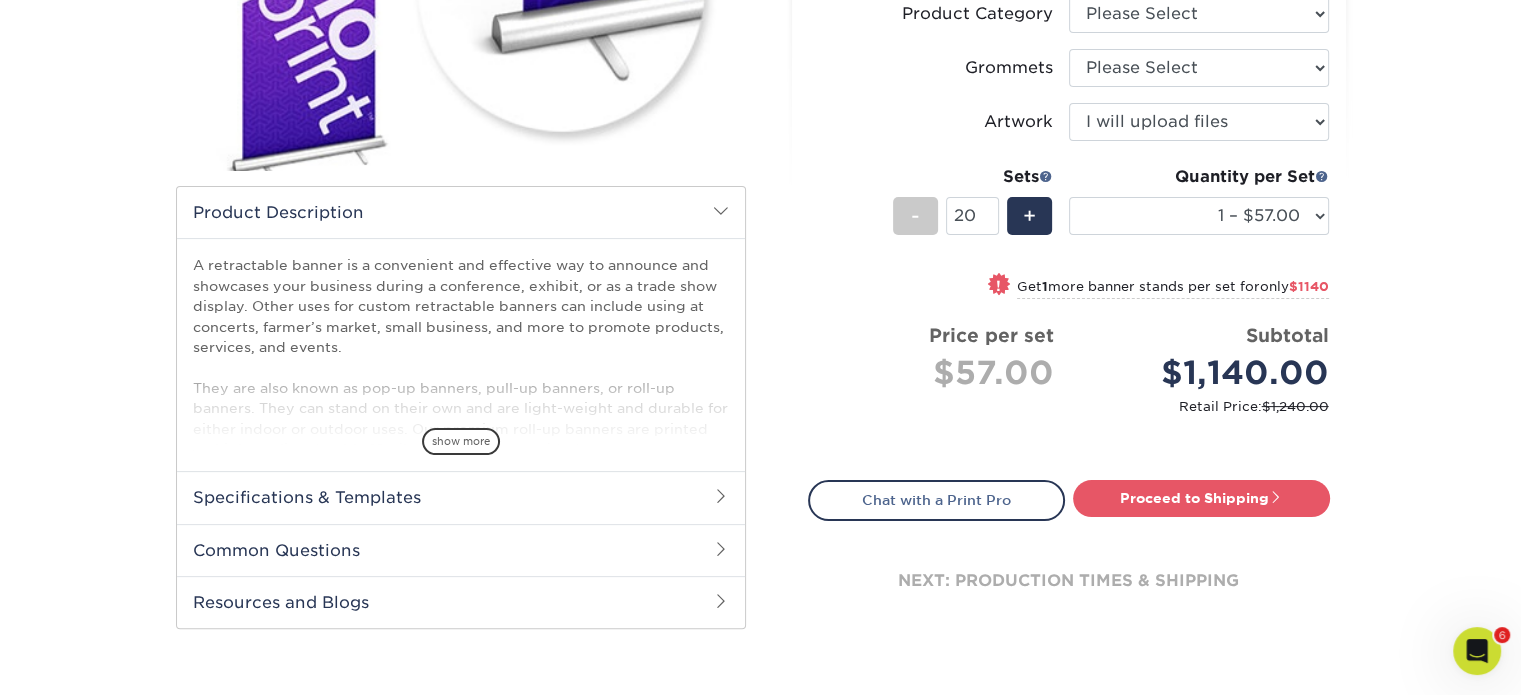 scroll, scrollTop: 426, scrollLeft: 0, axis: vertical 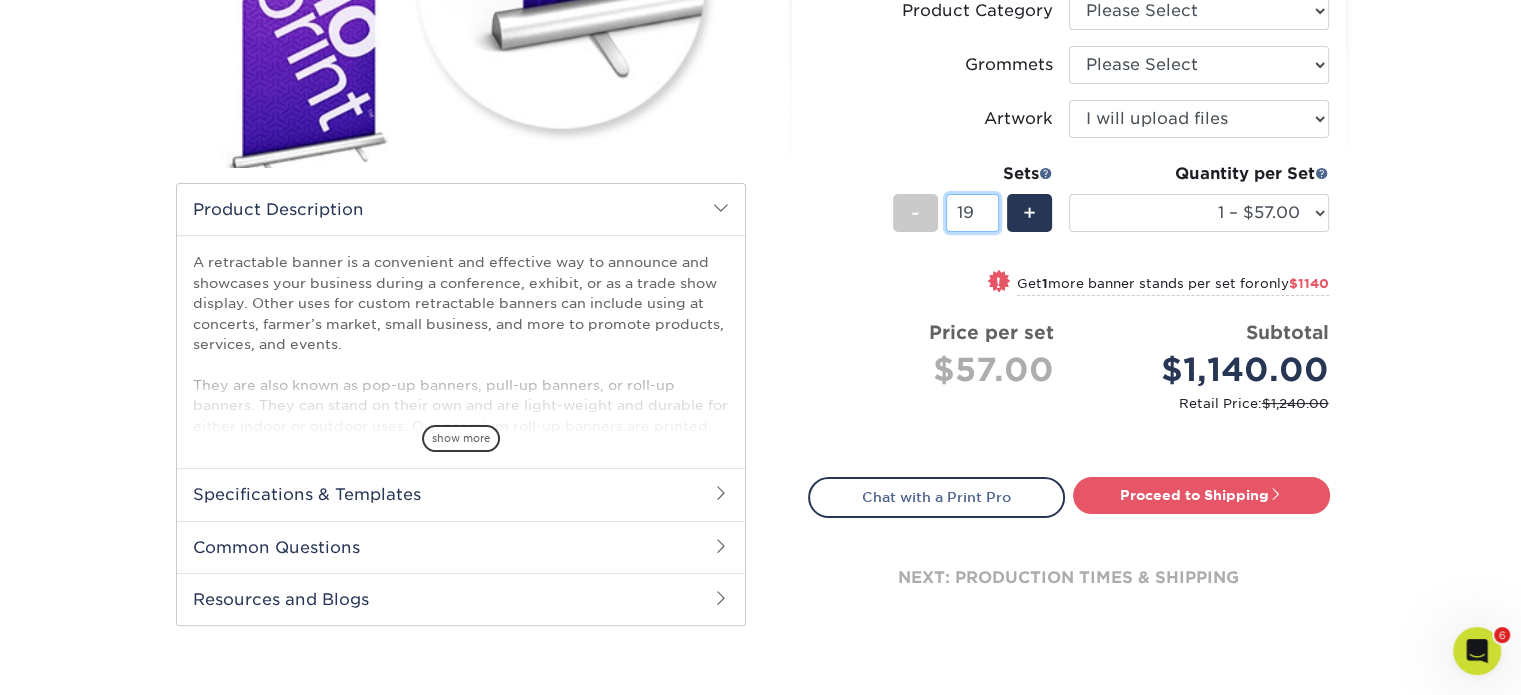 click on "19" at bounding box center (972, 213) 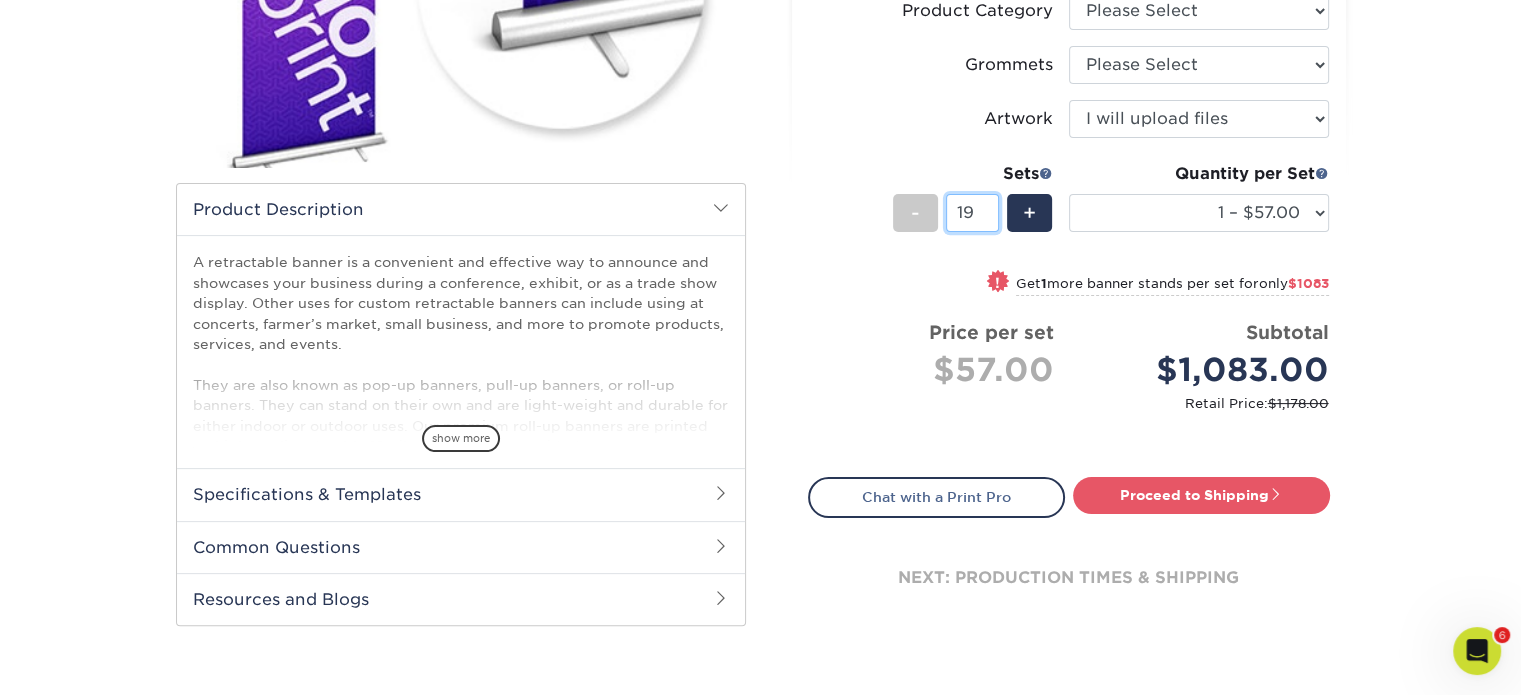 type on "1" 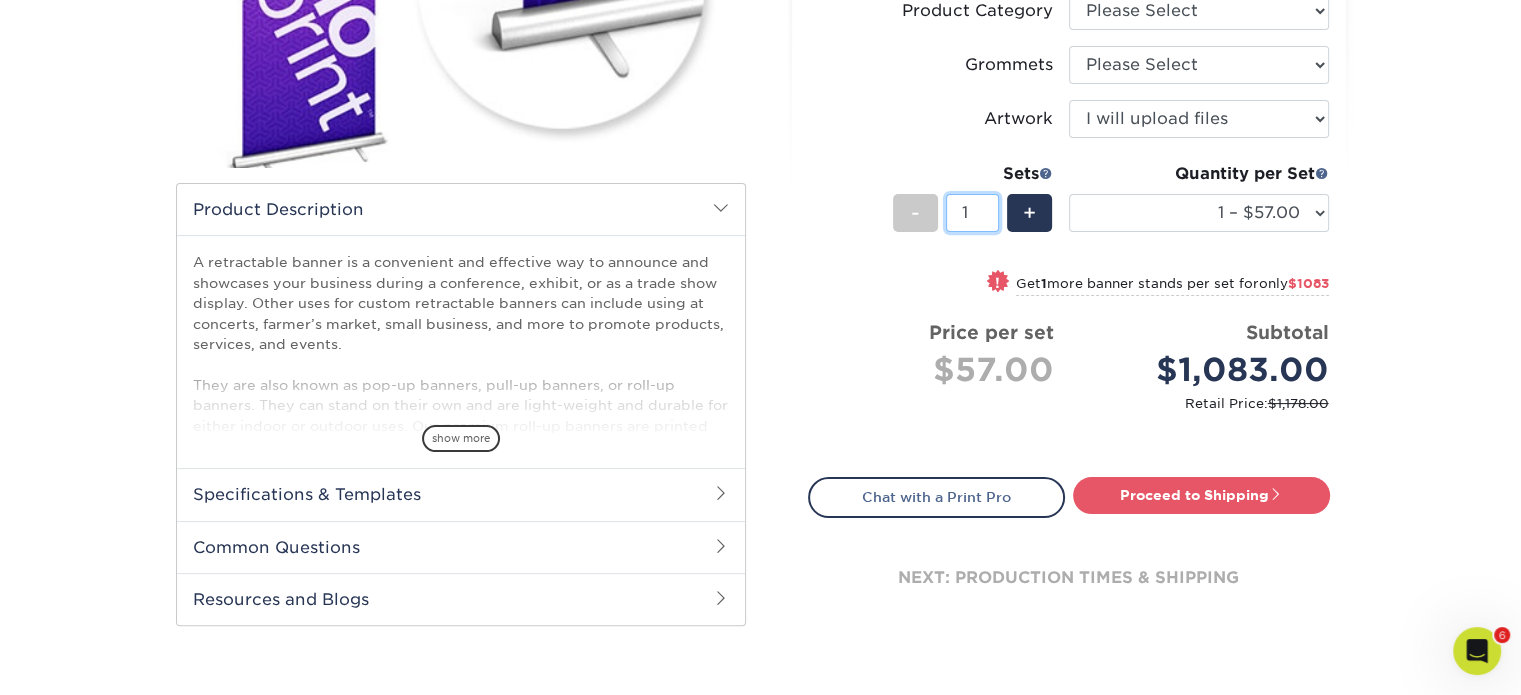 type on "1" 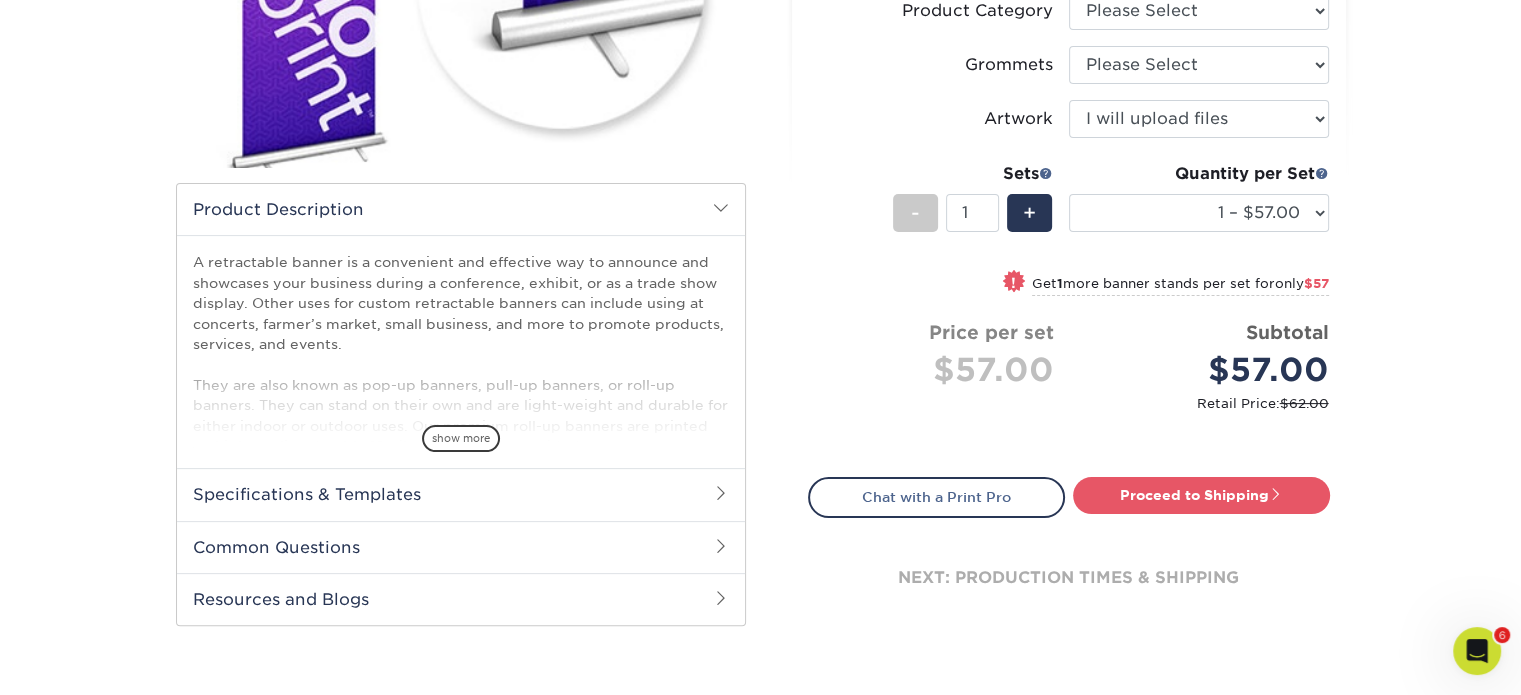 click on "Select your options:
Sizes Help Sizes
Please Select 24" x 60" 33" x 80" 47" x 80"
Sides 10MIL" at bounding box center [1069, 204] 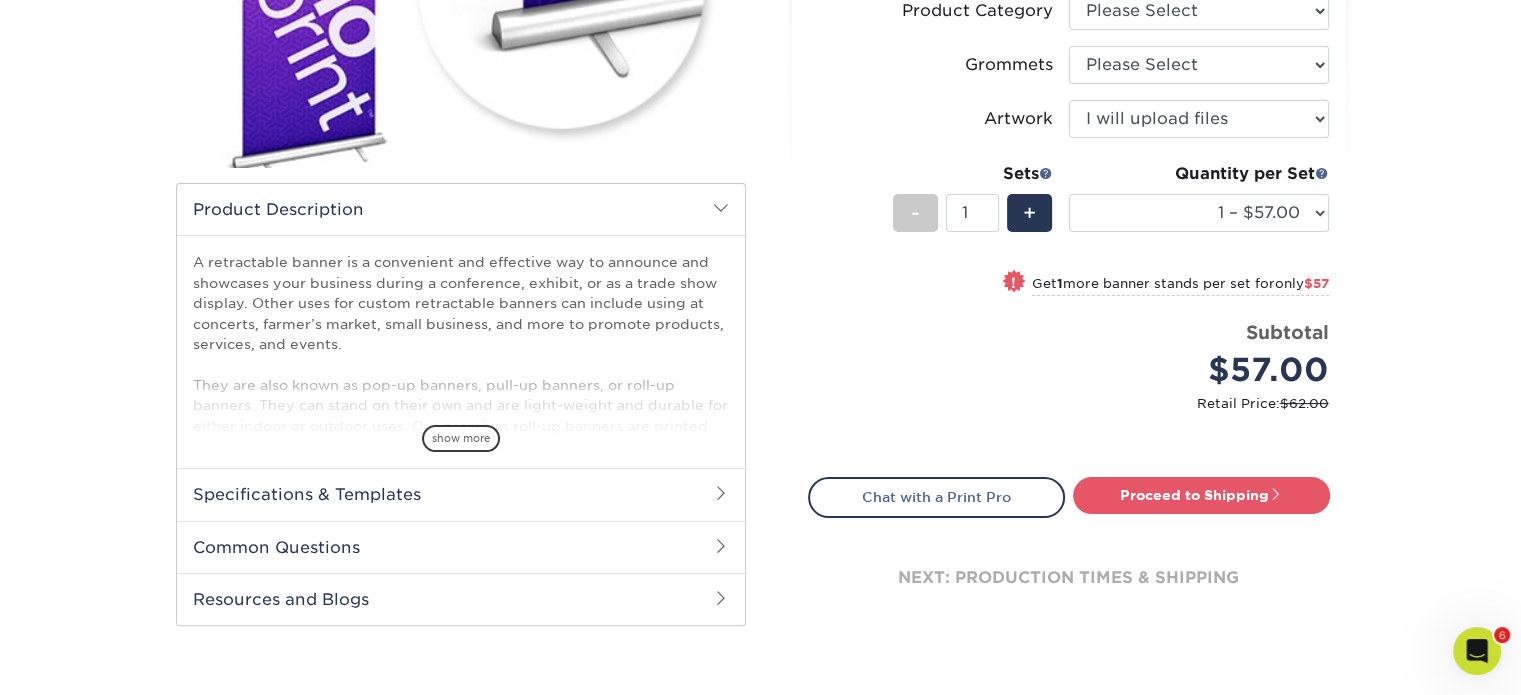 click on "Sets
-
1
+
Quantity per Set
1 – $57.00 2 – $114.00 3 – $171.00 4 – $228.00 5 – $285.00 6 – $342.00 7 – $399.00 8 – $456.00 9 – $513.00 10 – $570.00 11 – $627.00 12 – $684.00 13 – $741.00 14 – $798.00 15 – $855.00 16 – $912.00 17 – $969.00 18 – $1026.00 19 – $1083.00 20 – $1140.00" at bounding box center [1069, 212] 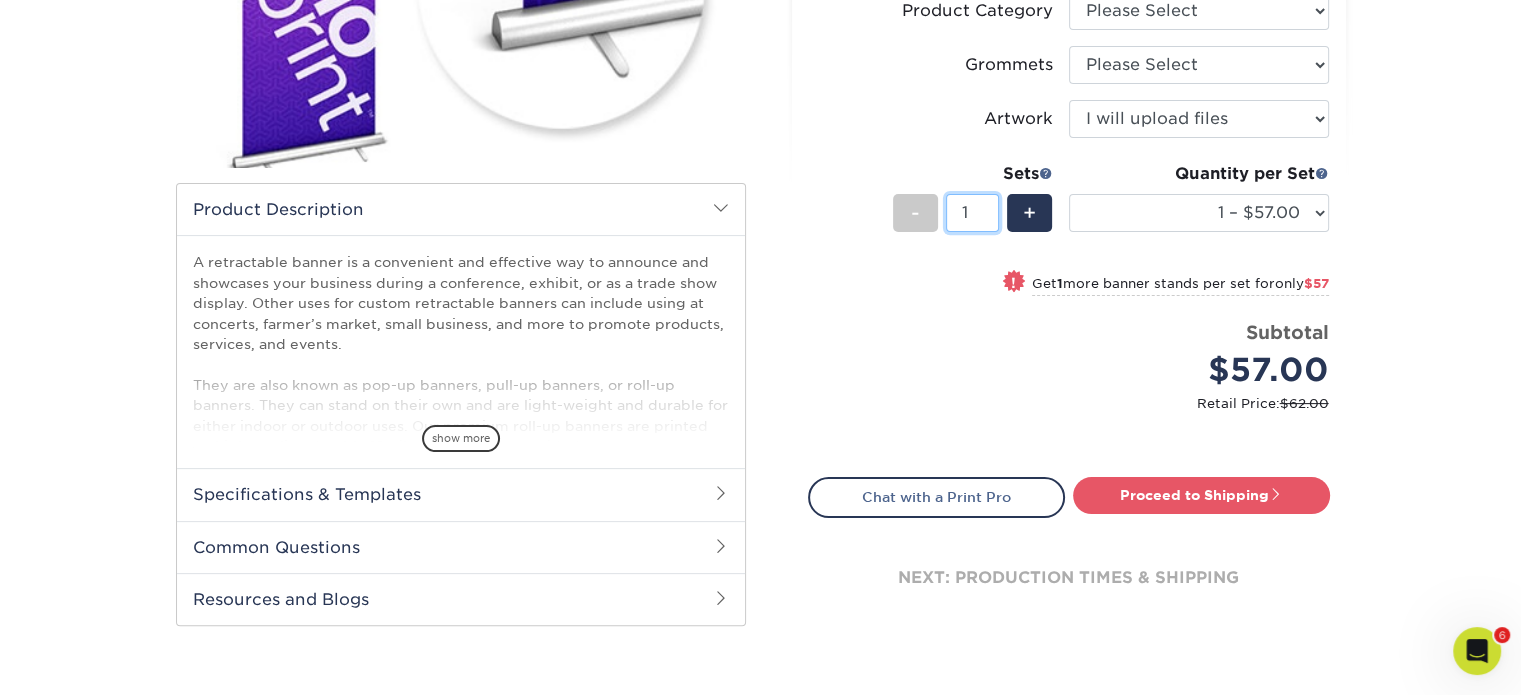 click on "1" at bounding box center [972, 213] 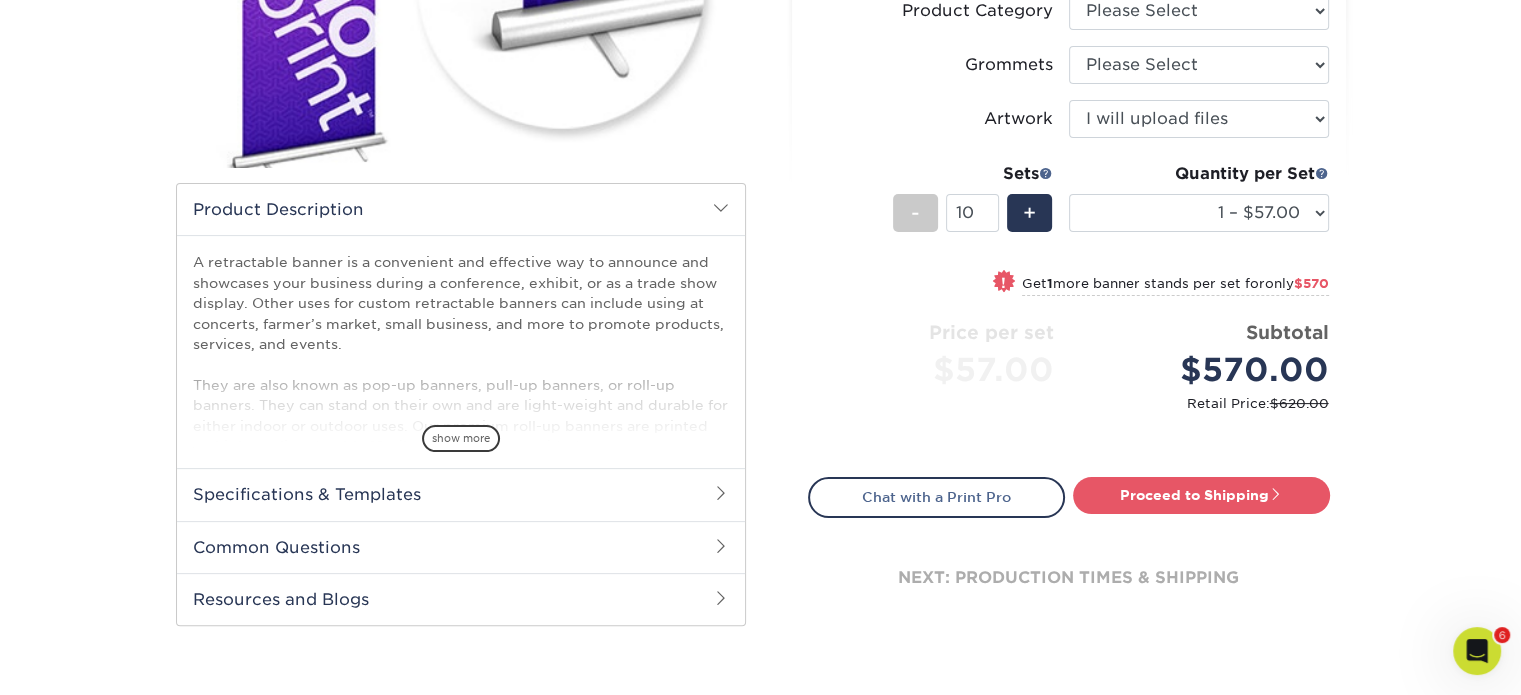 click on "Sets
-
10
+
Quantity per Set
1 – $57.00 2 – $114.00 3 – $171.00 4 – $228.00 5 – $285.00 6 – $342.00 7 – $399.00 8 – $456.00 9 – $513.00 10 – $570.00 11 – $627.00 12 – $684.00 13 – $741.00 14 – $798.00 15 – $855.00 16 – $912.00 17 – $969.00 18 – $1026.00 19 – $1083.00 20 – $1140.00" at bounding box center [1069, 212] 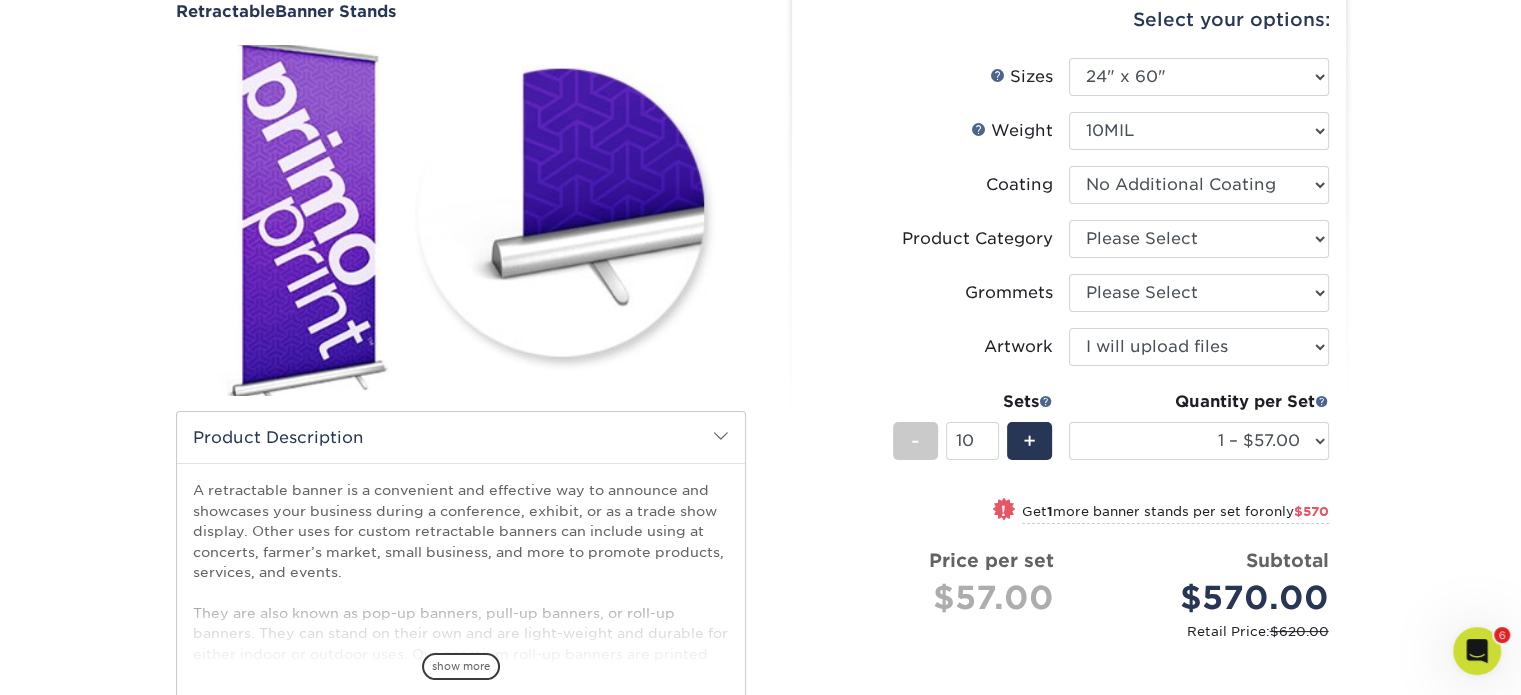 scroll, scrollTop: 184, scrollLeft: 0, axis: vertical 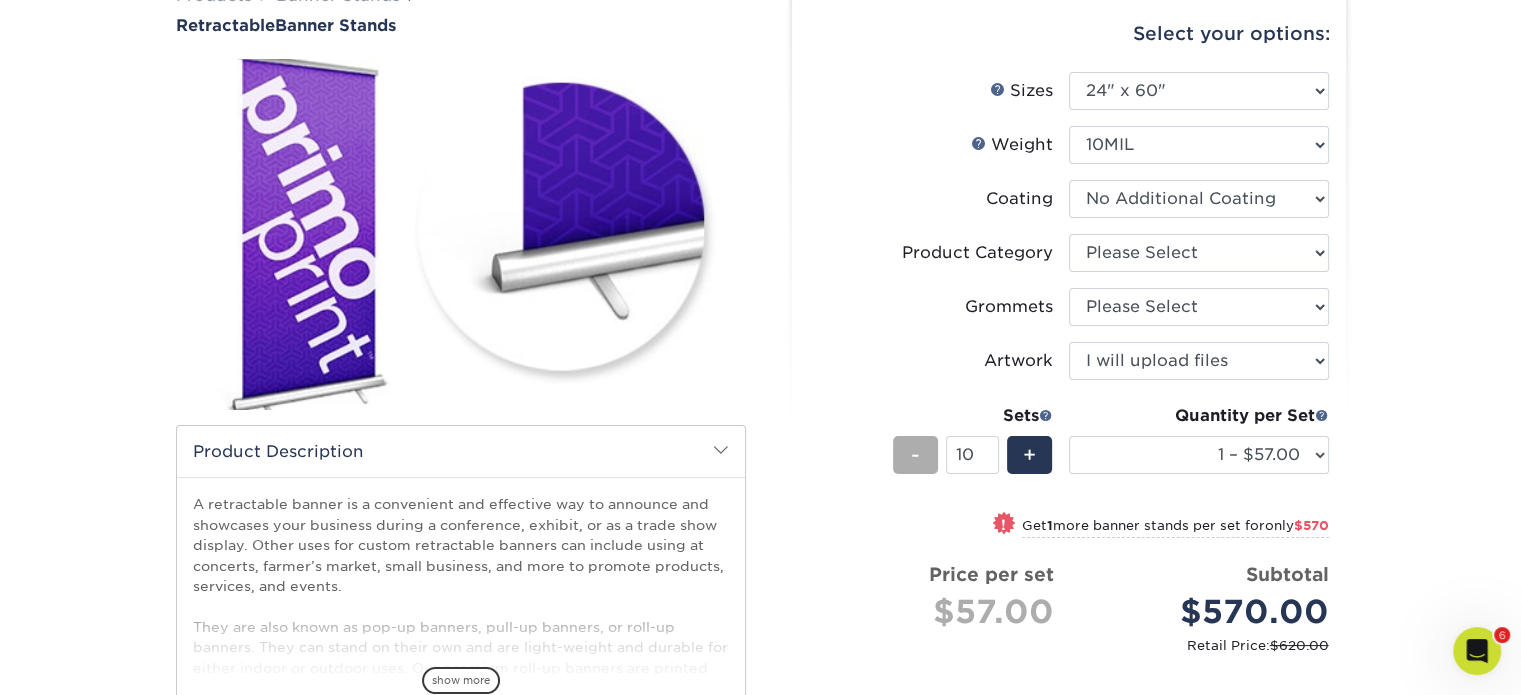 click on "-" at bounding box center (915, 455) 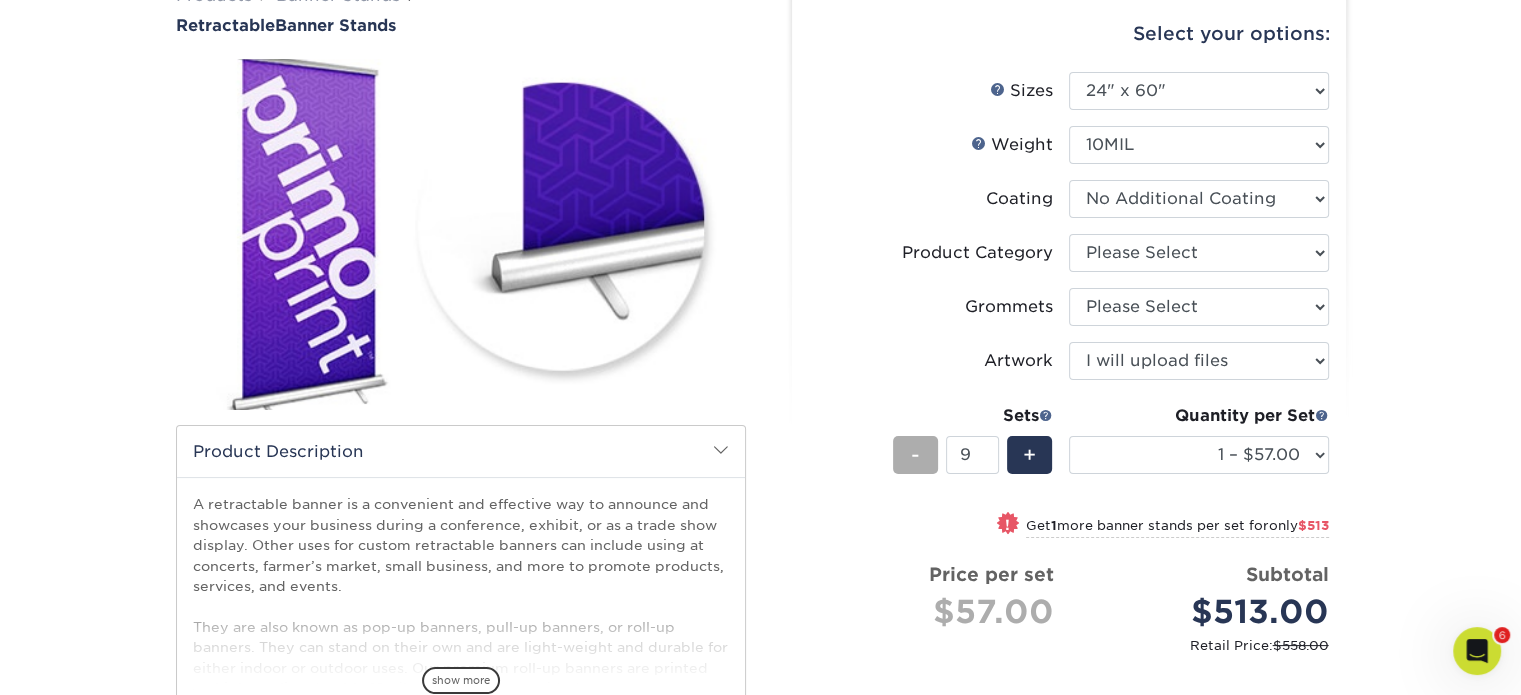 click on "-" at bounding box center [915, 455] 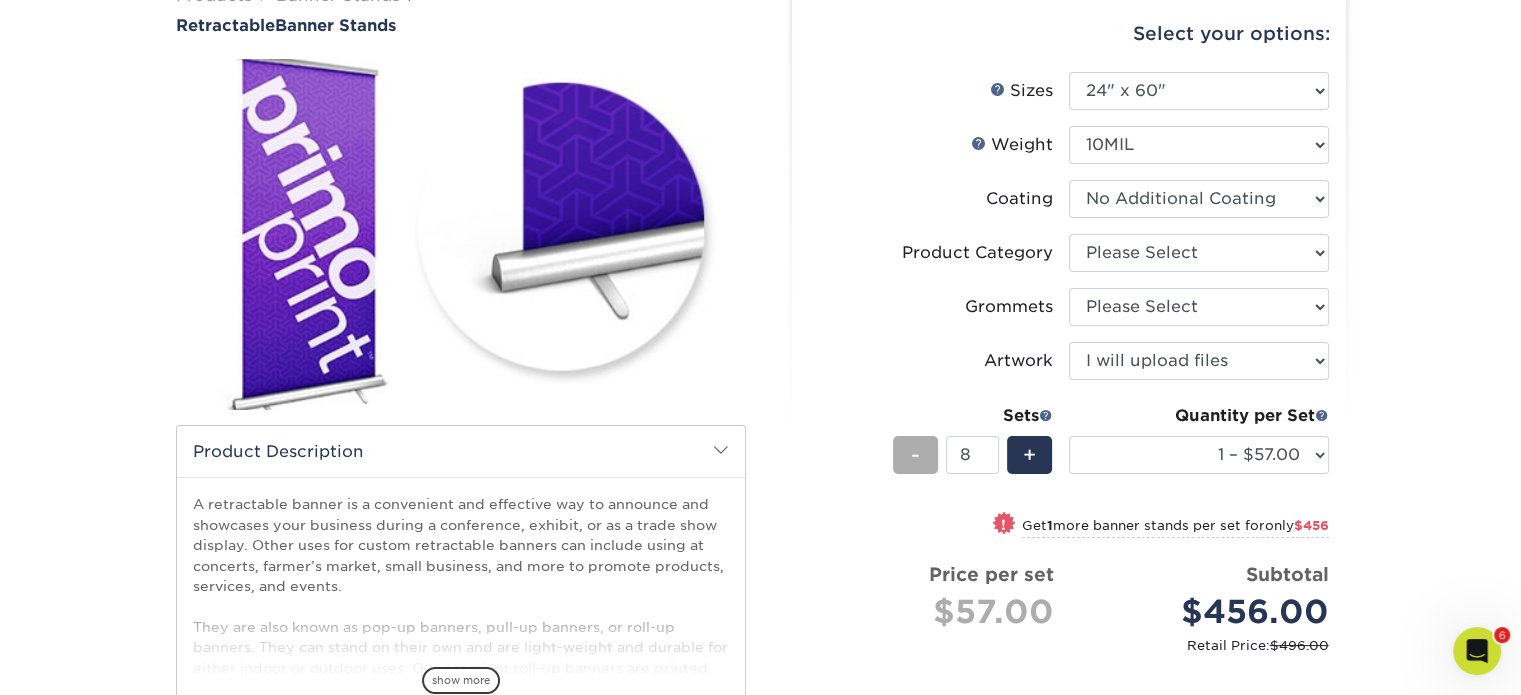 click on "-" at bounding box center (915, 455) 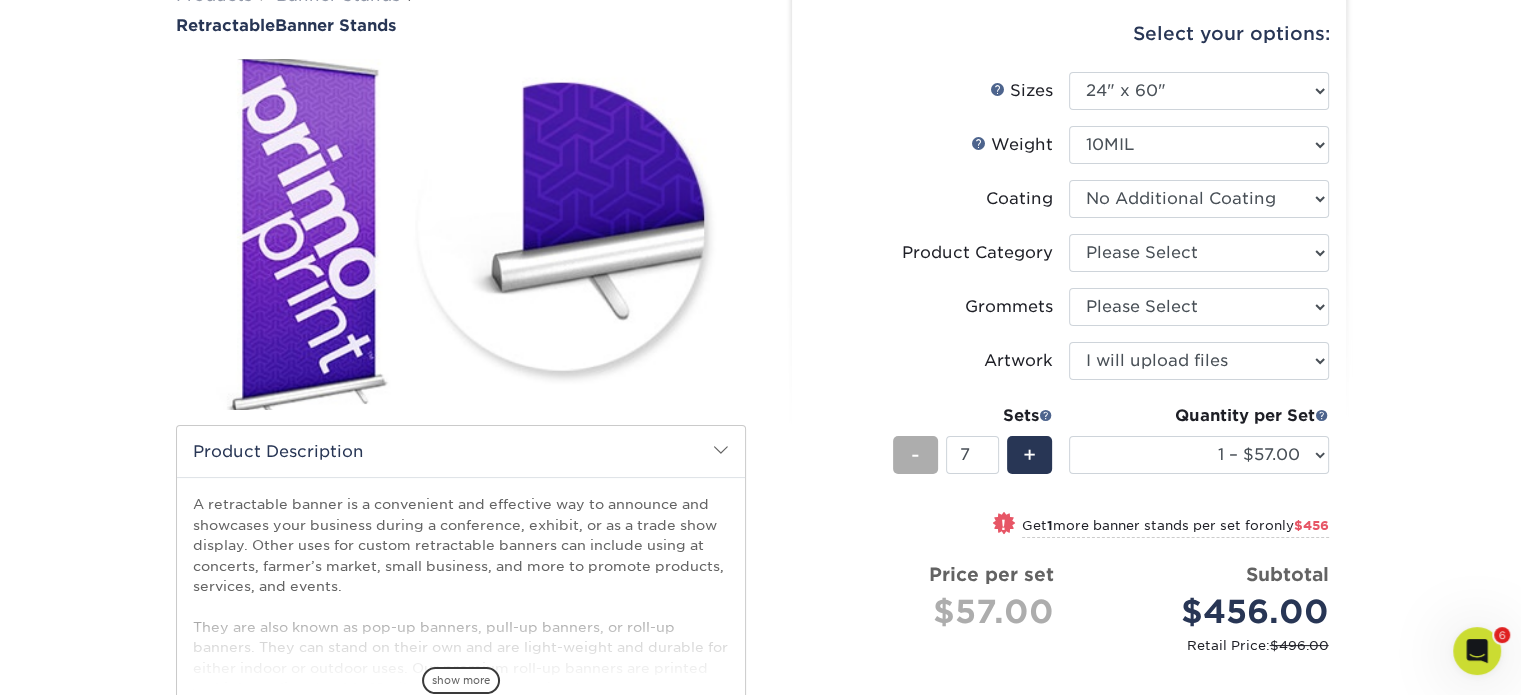 click on "-" at bounding box center (915, 455) 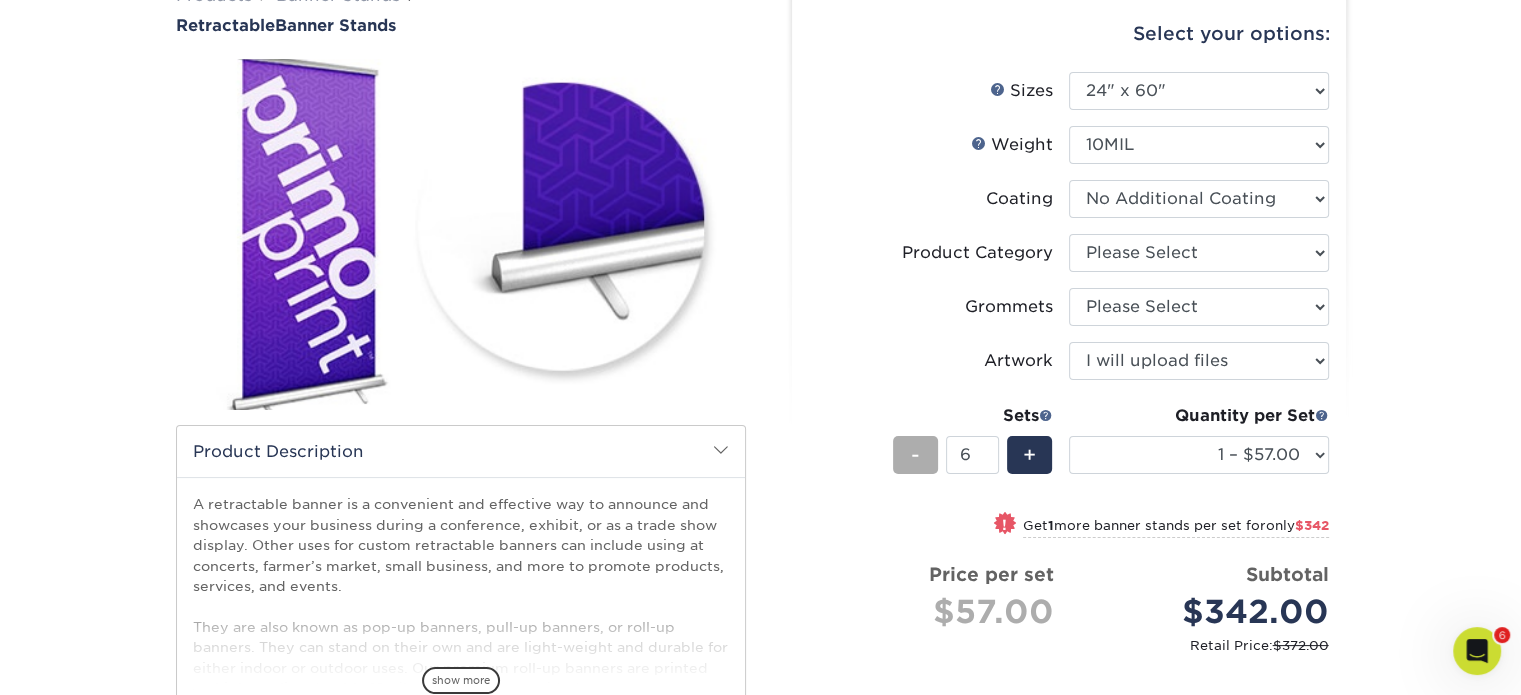 click on "-" at bounding box center (915, 455) 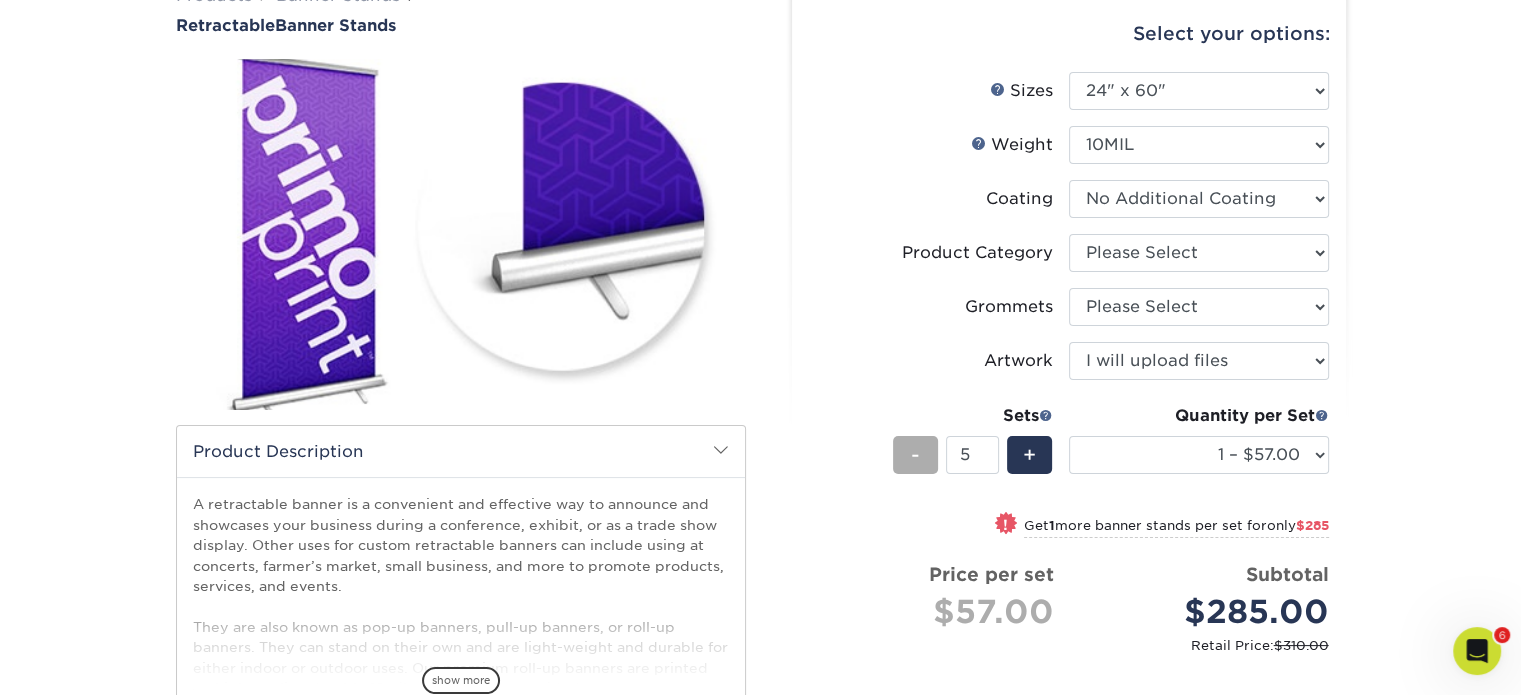 click on "-" at bounding box center (915, 455) 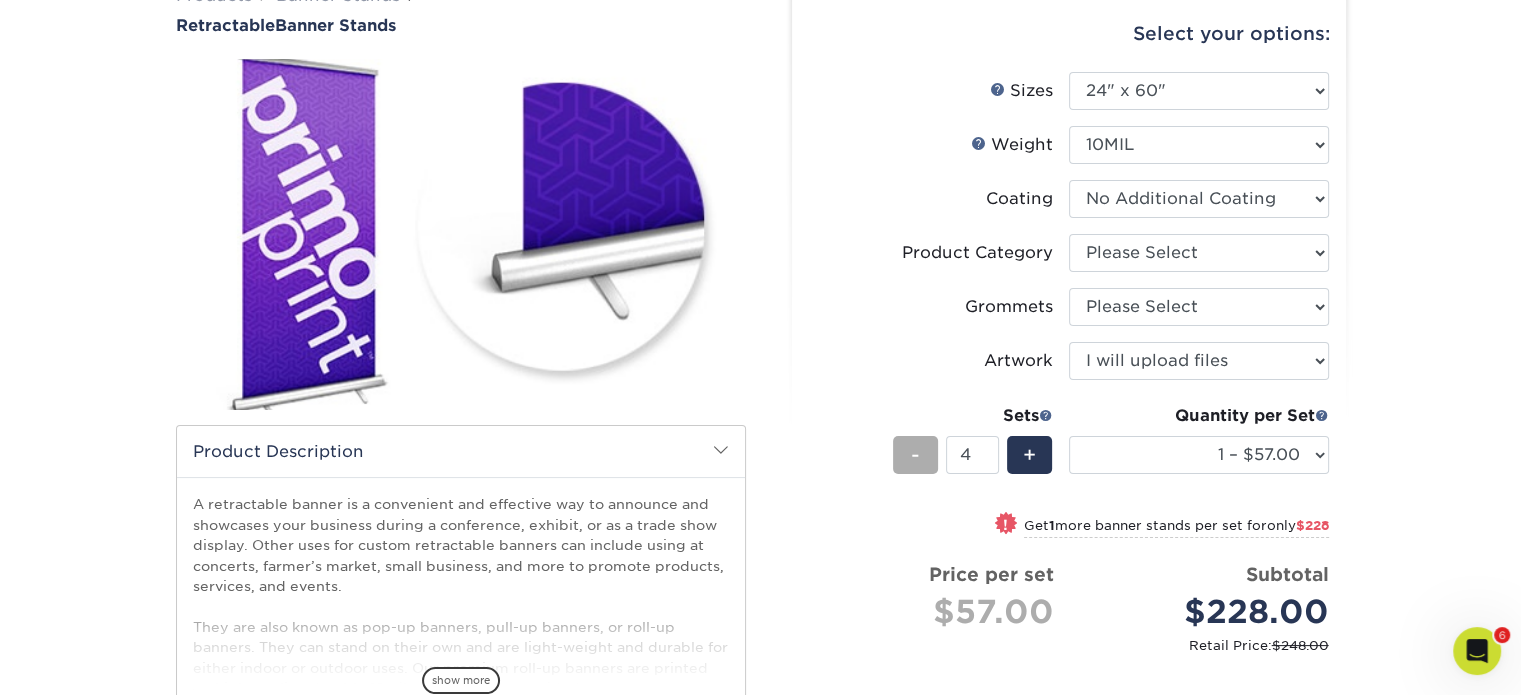 click on "-" at bounding box center (915, 455) 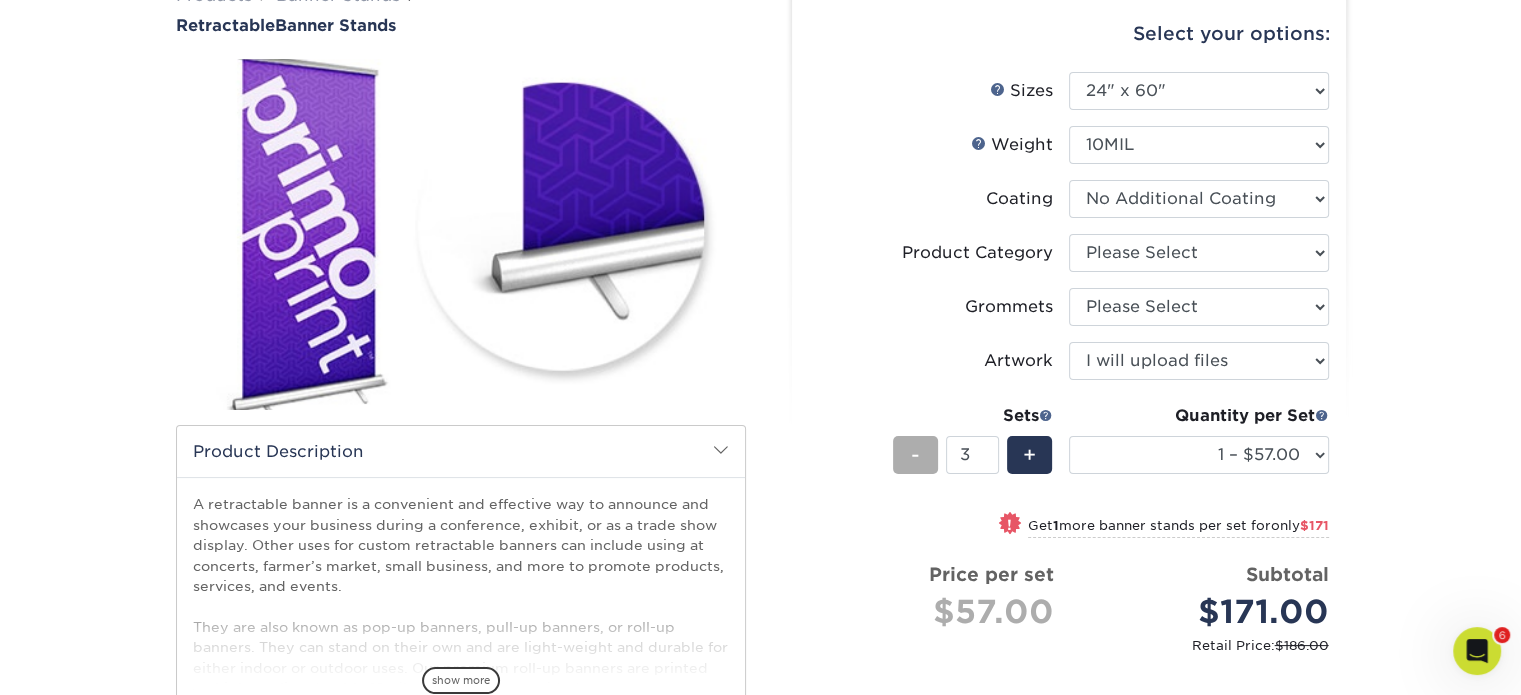 click on "-" at bounding box center [915, 455] 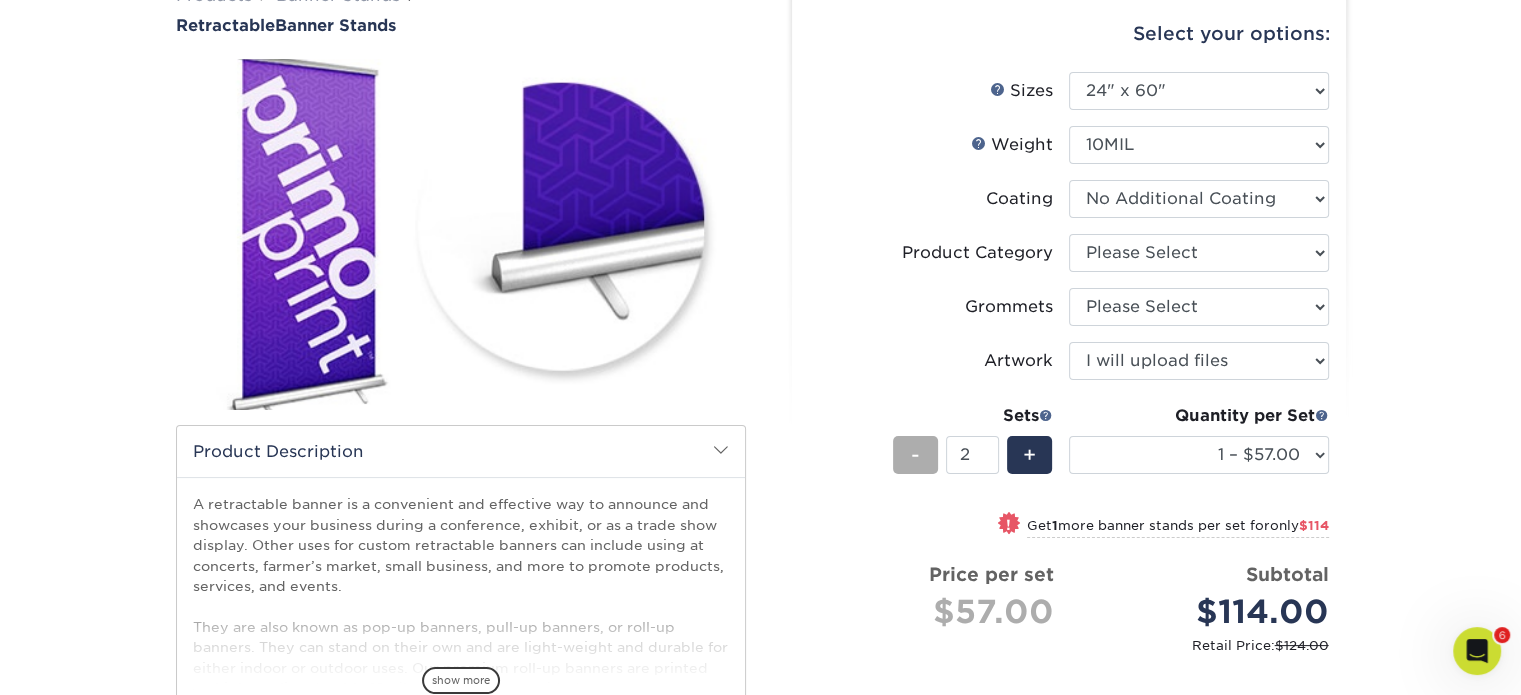 click on "-" at bounding box center [915, 455] 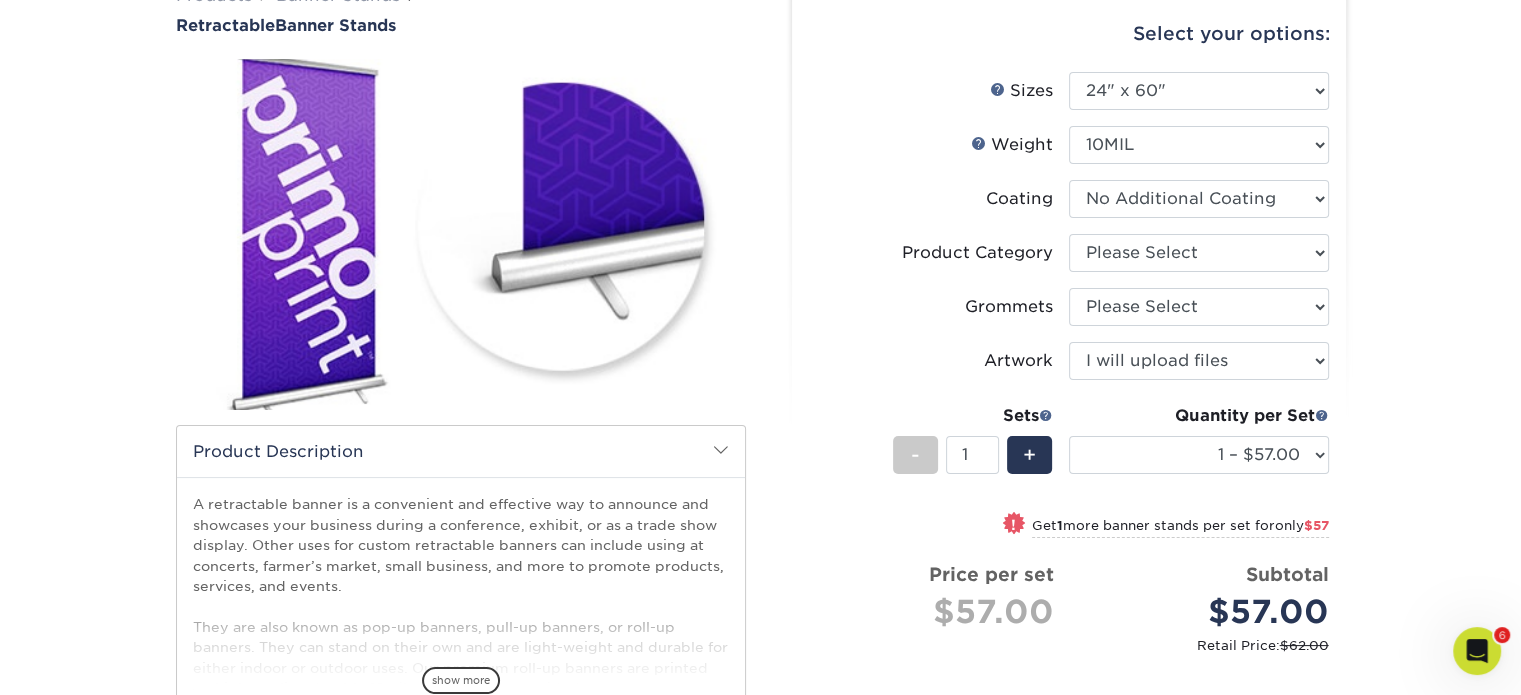 click on "Grommets" at bounding box center [939, 307] 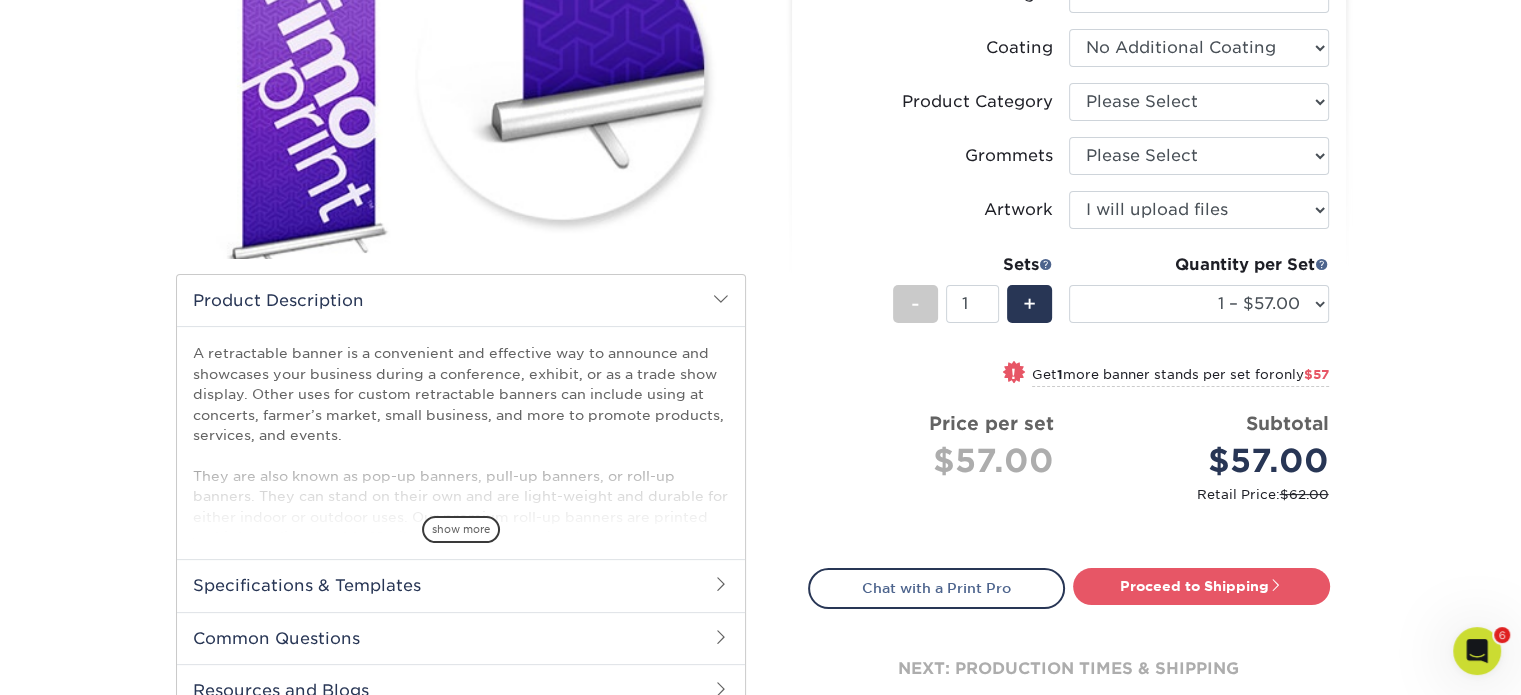 scroll, scrollTop: 0, scrollLeft: 0, axis: both 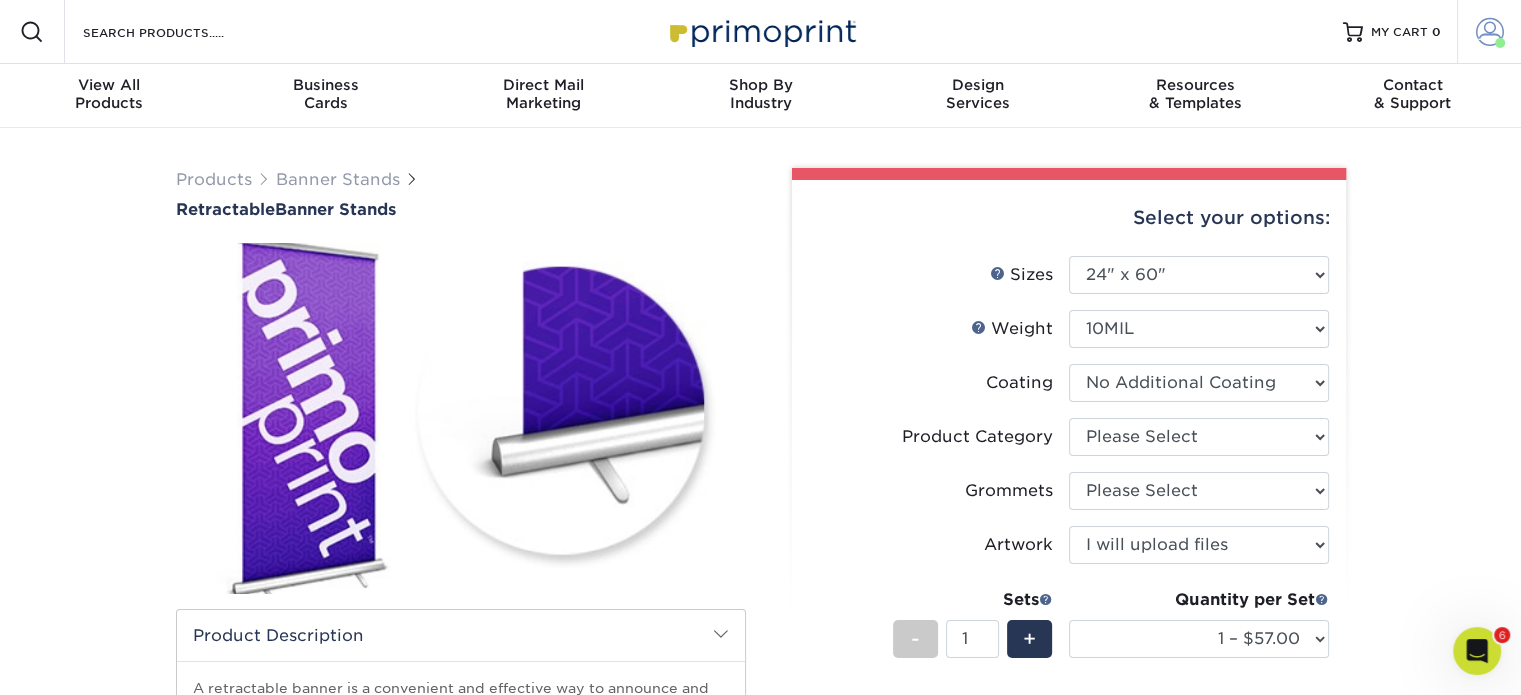 click at bounding box center [1490, 32] 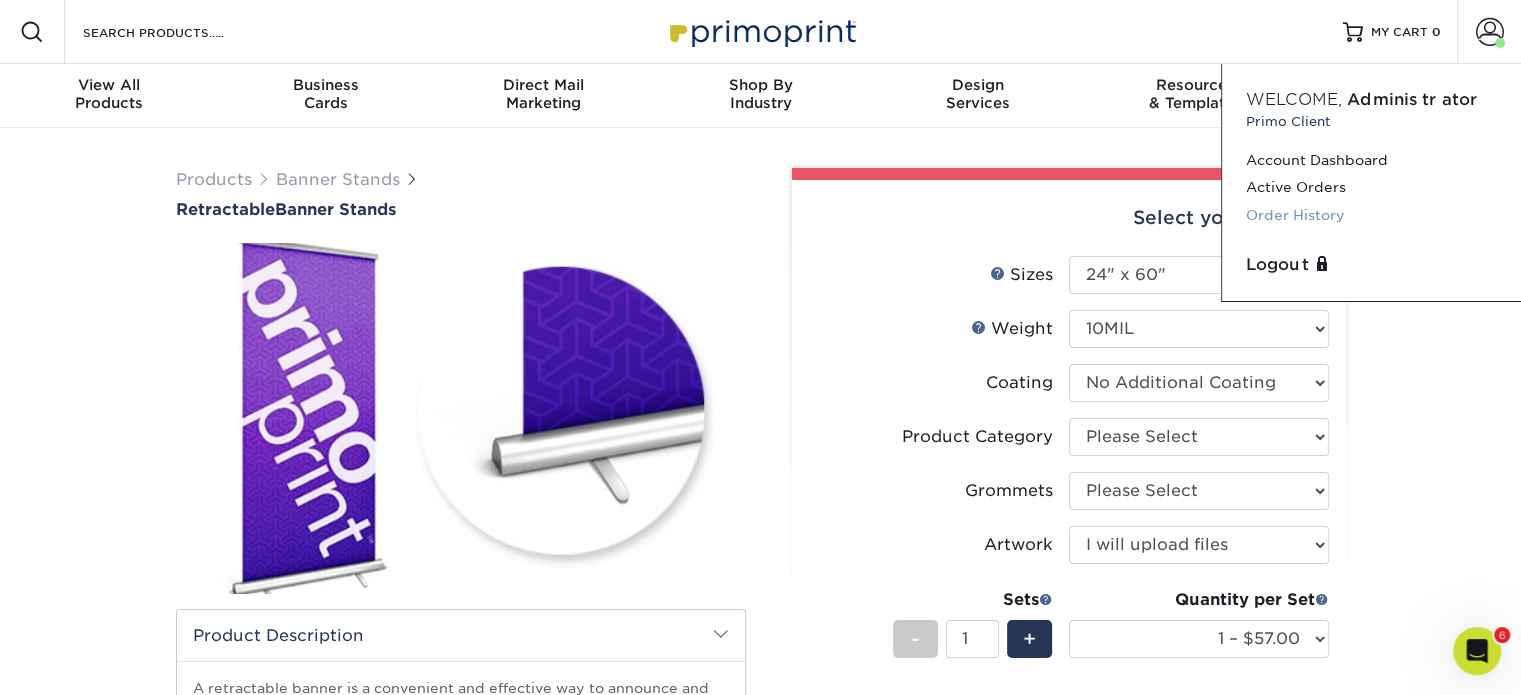 click on "Order History" at bounding box center (1371, 215) 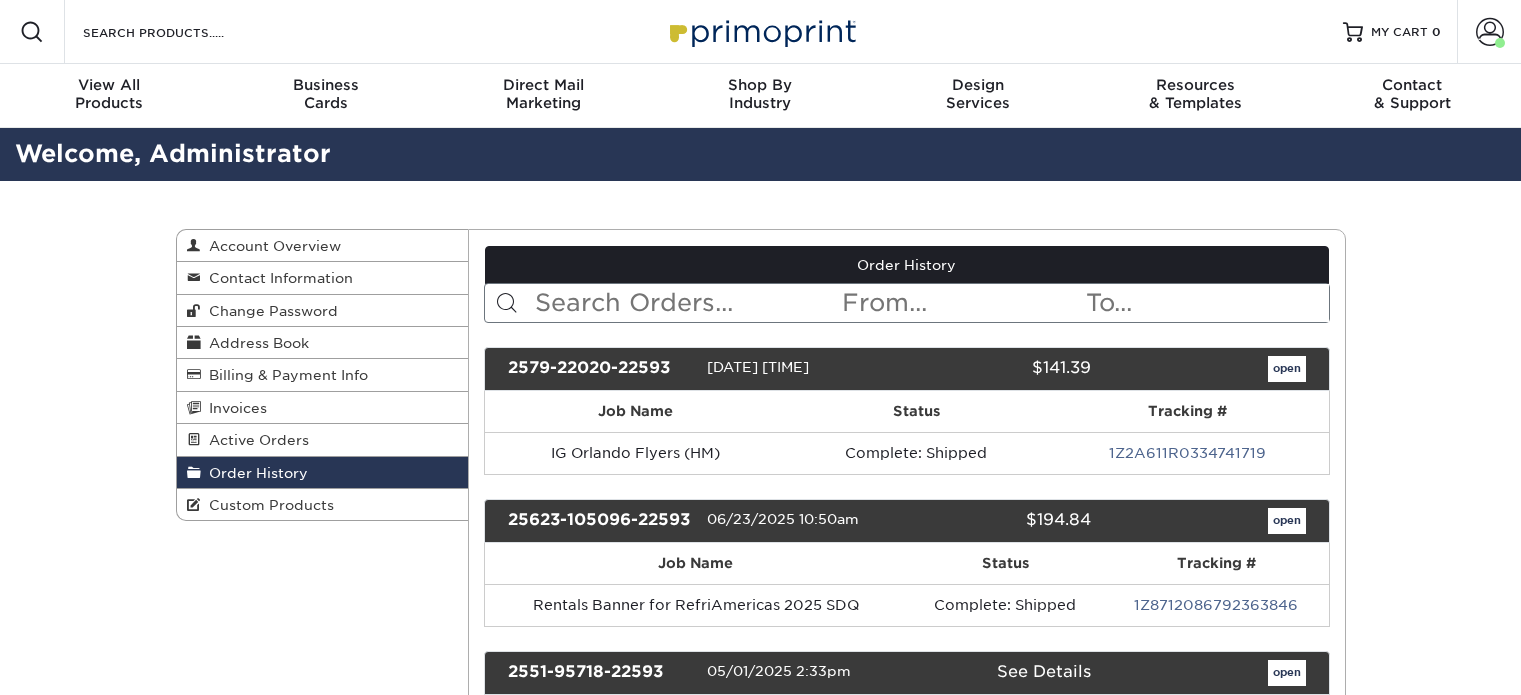 scroll, scrollTop: 0, scrollLeft: 0, axis: both 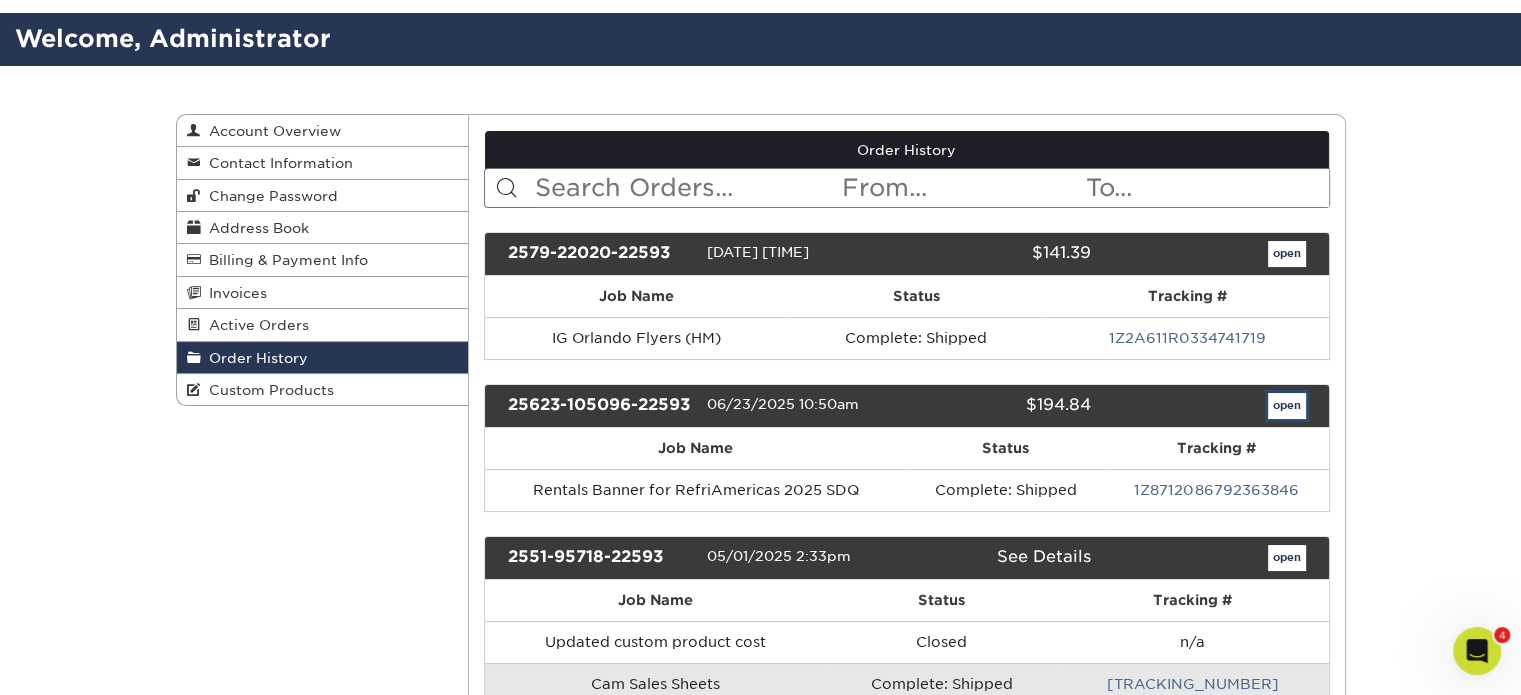 click on "open" at bounding box center (1287, 406) 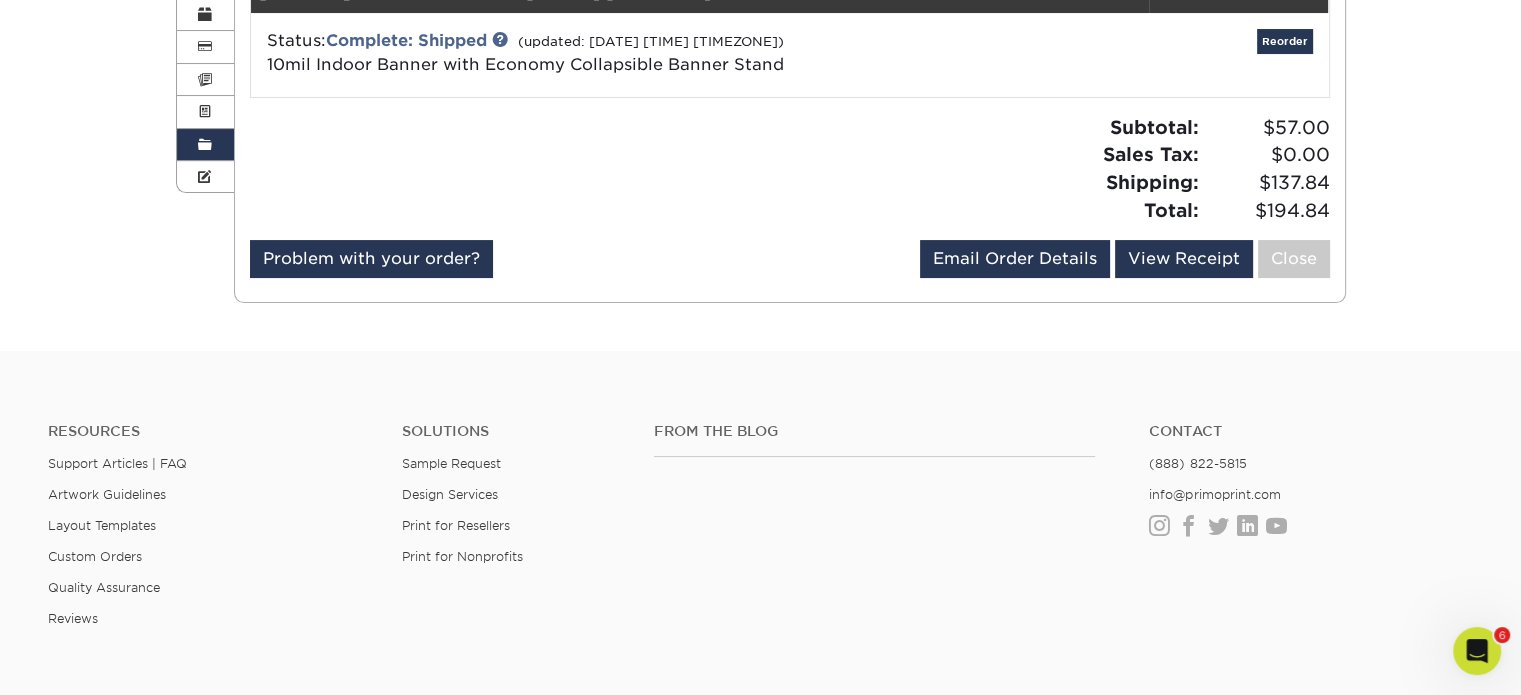 scroll, scrollTop: 0, scrollLeft: 0, axis: both 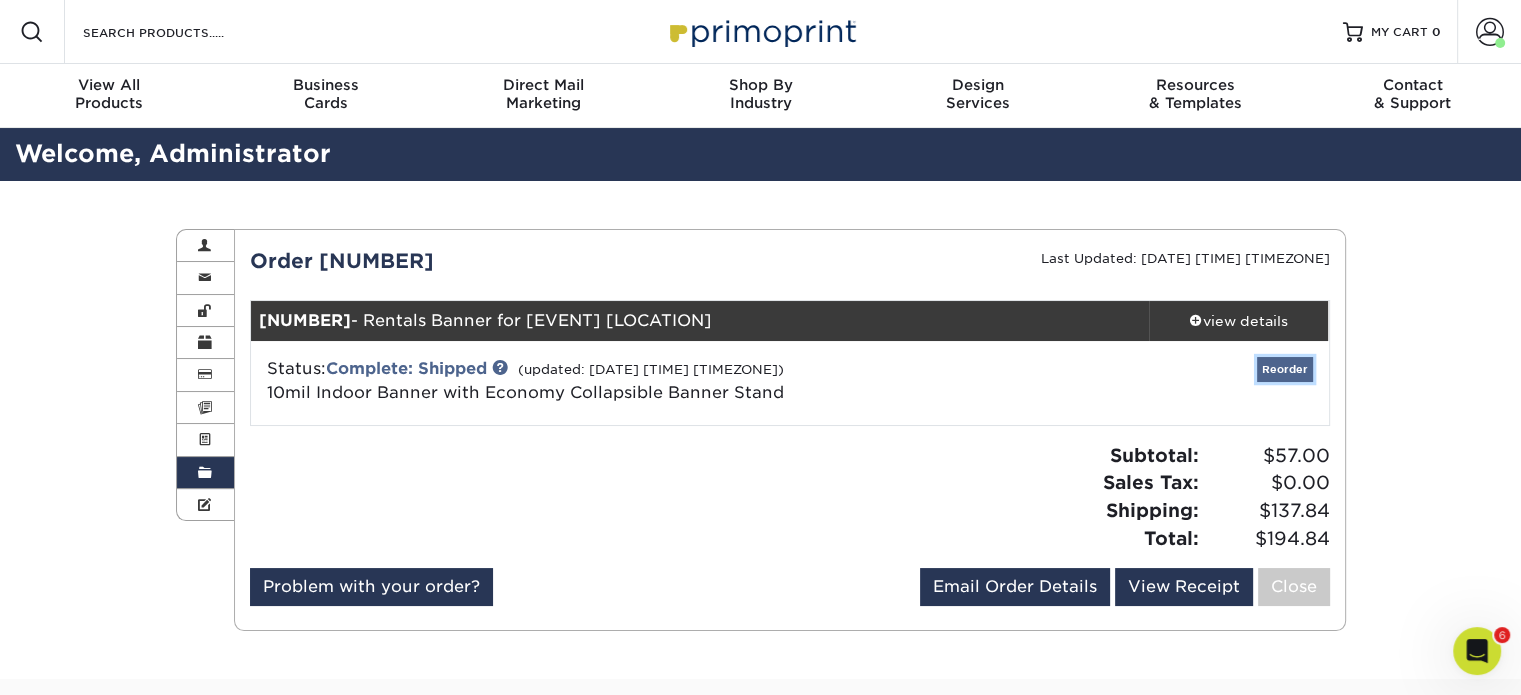 click on "Reorder" at bounding box center [1285, 369] 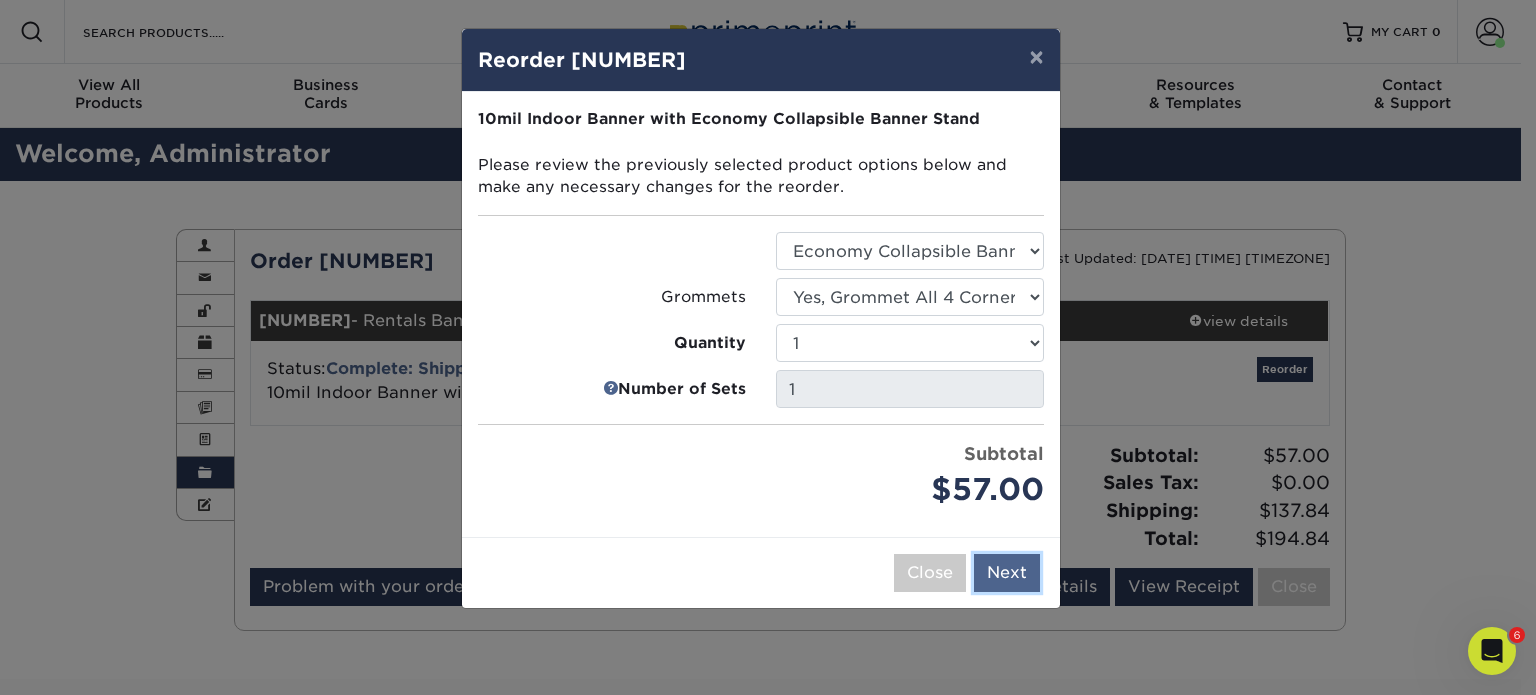 click on "Next" at bounding box center (1007, 573) 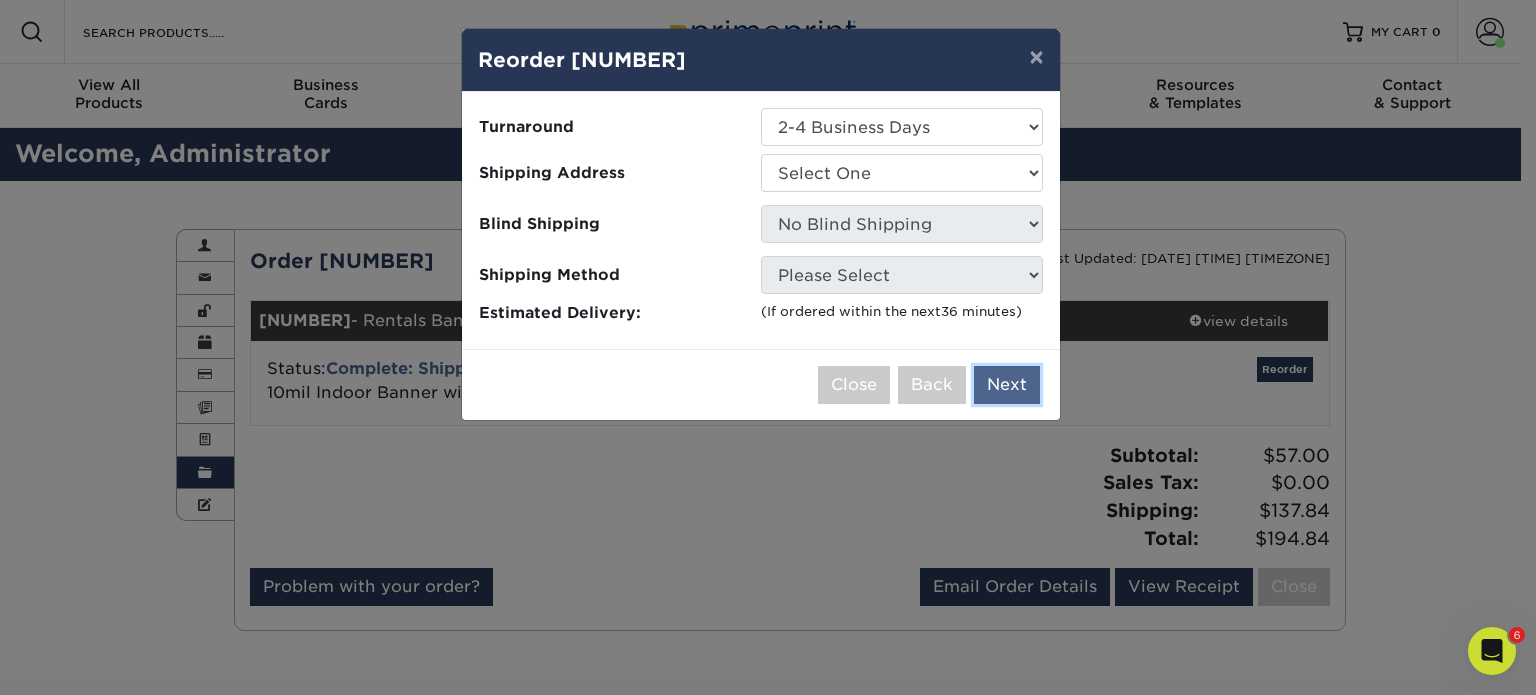 click on "Next" at bounding box center (1007, 385) 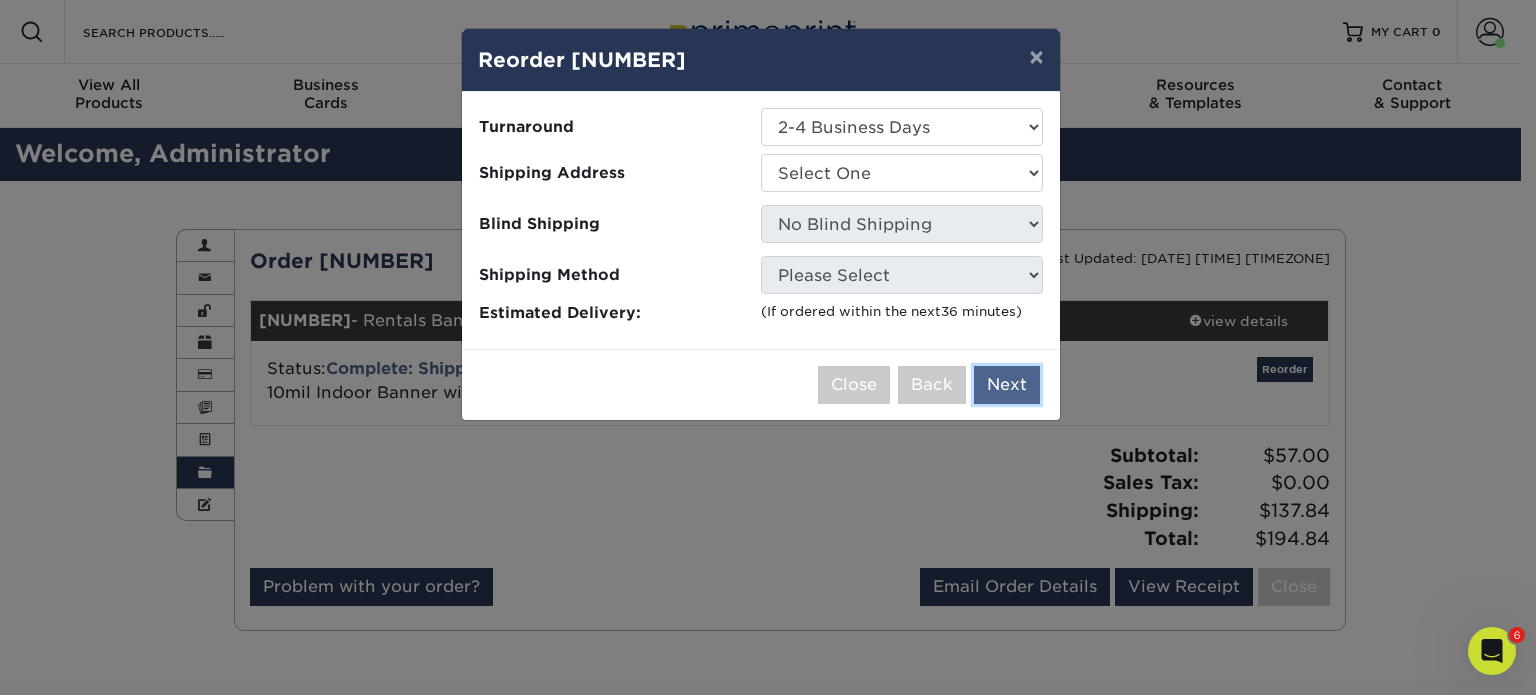 click on "Next" at bounding box center (1007, 385) 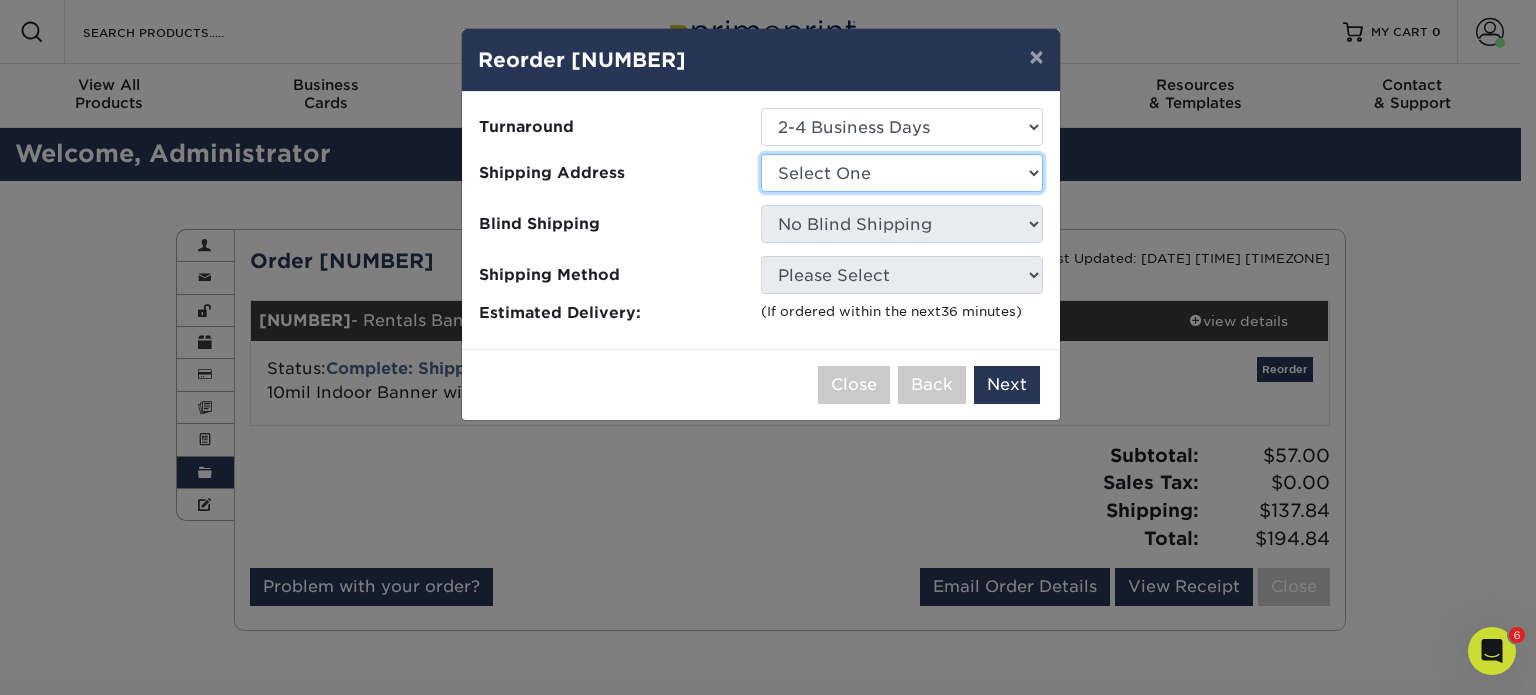 click on "Select One
394 Lake City Hwy
441 Camino Hermoso
4760 Goer Drive
Adapt Concepts
Aruba
Beaufort NC
Cabo Frio, Los Cabos
Cameron McClellan
CC Aires
CES Monterey  CES Post Box Cesar Zamarripa Econfort - Costa Rica" at bounding box center [902, 173] 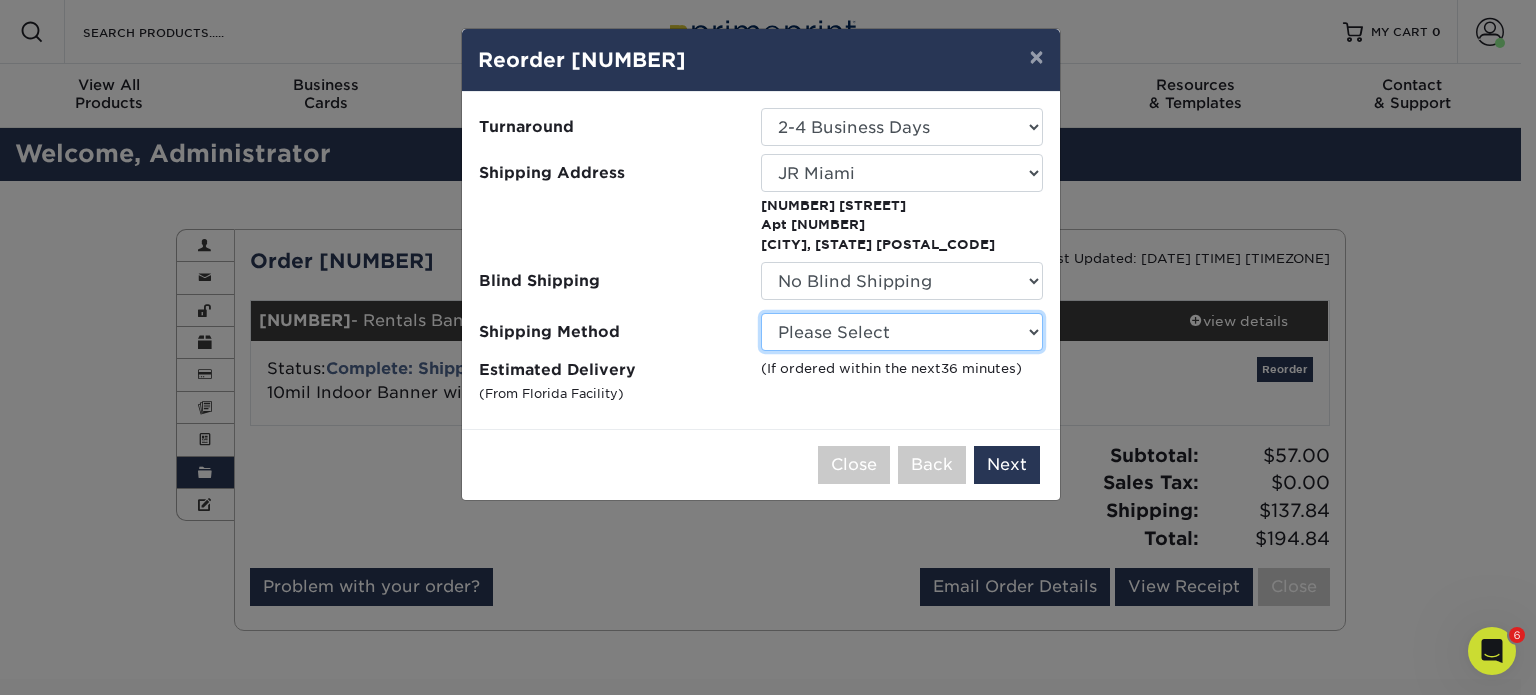 click on "Please Select 3 Day Shipping Service (+$20.09) Ground Shipping (+$20.28) 2 Day Air Shipping (+$20.73) Next Day Shipping by 5pm (+$25.09) Next Day Shipping by 12 noon (+$26.61) Next Day Air Early A.M. (+$137.76)" at bounding box center [902, 332] 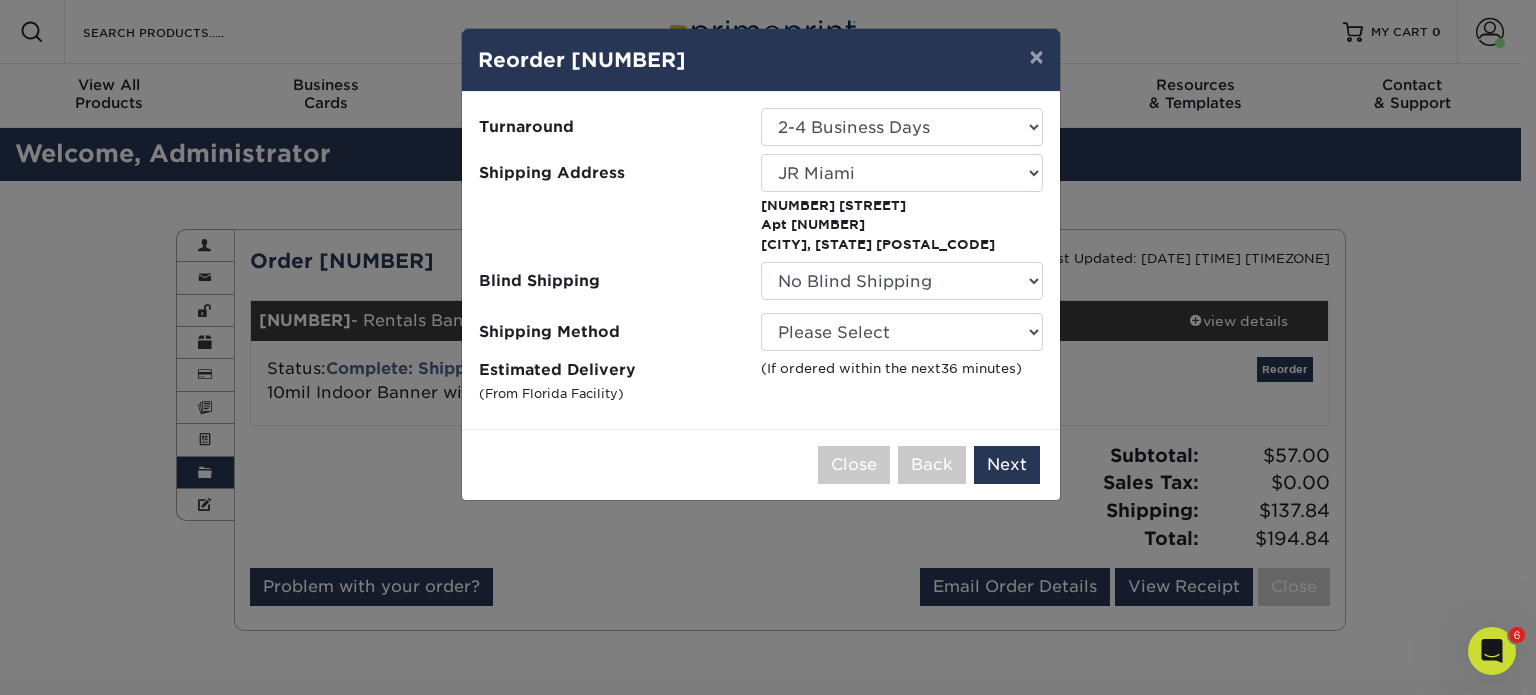 click on "Estimated Delivery (From Florida Facility)" at bounding box center (620, 382) 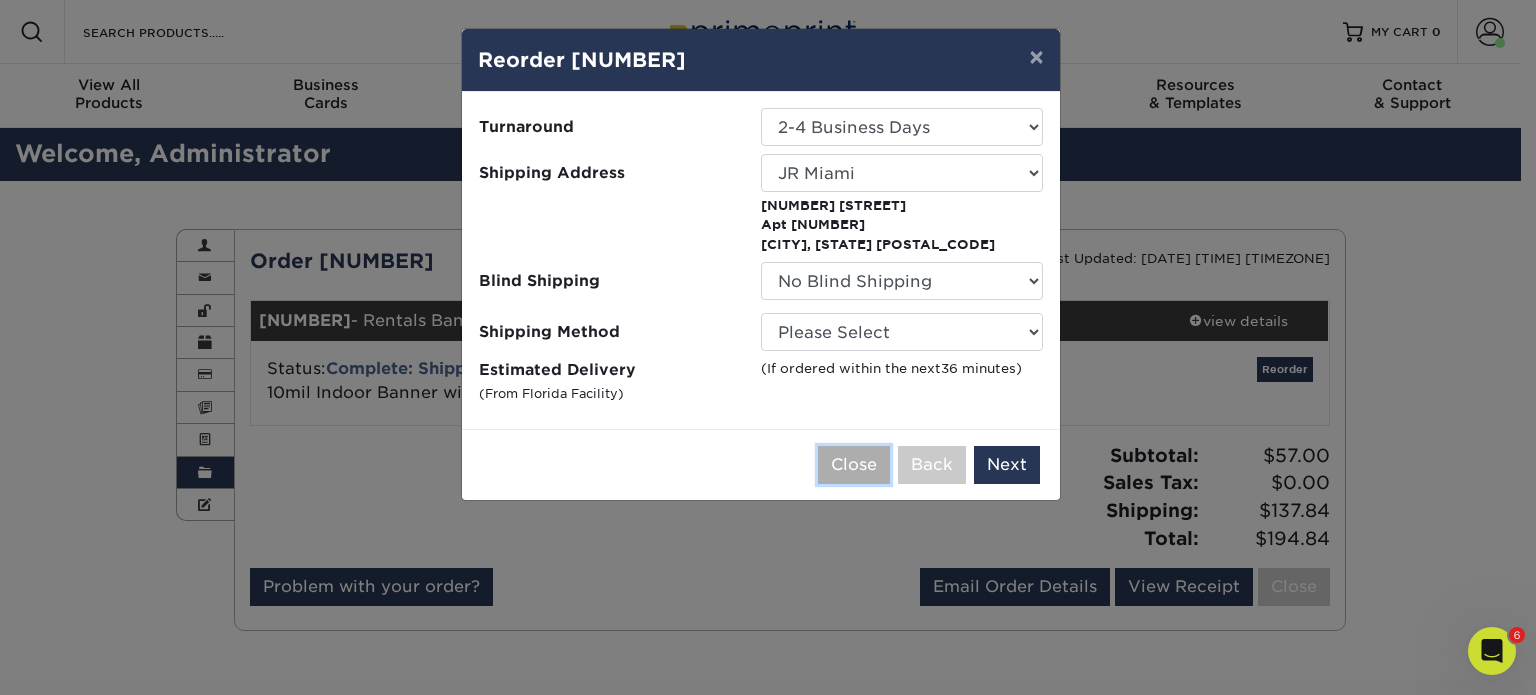 click on "Close" at bounding box center [854, 465] 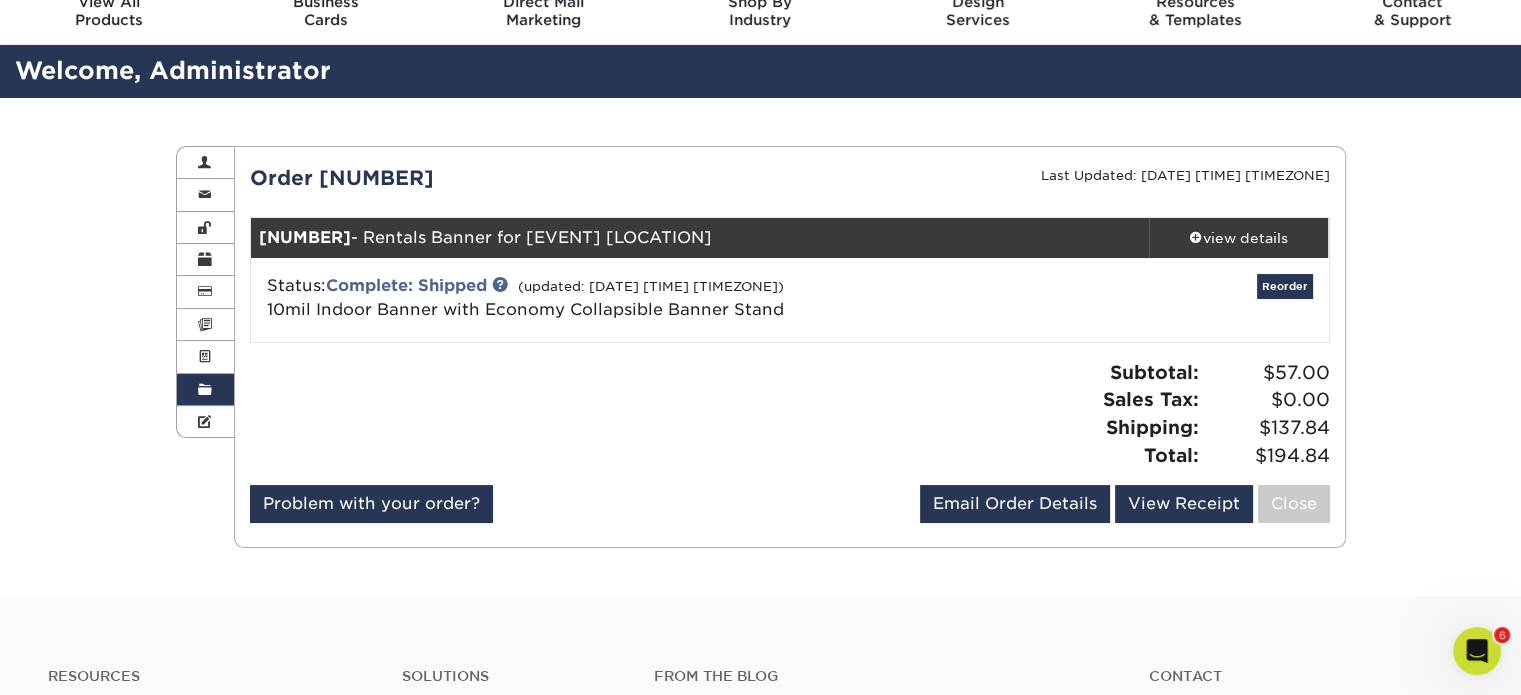 scroll, scrollTop: 0, scrollLeft: 0, axis: both 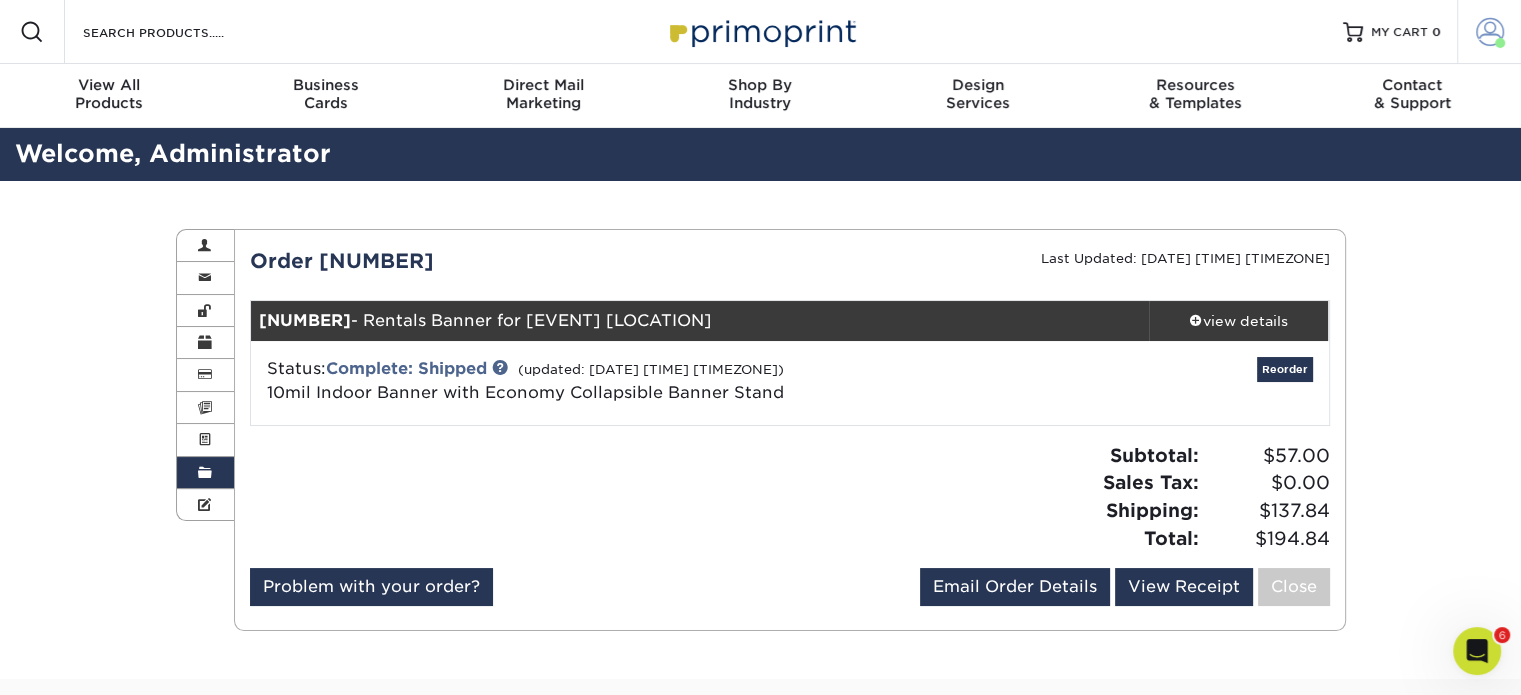 click at bounding box center [1490, 32] 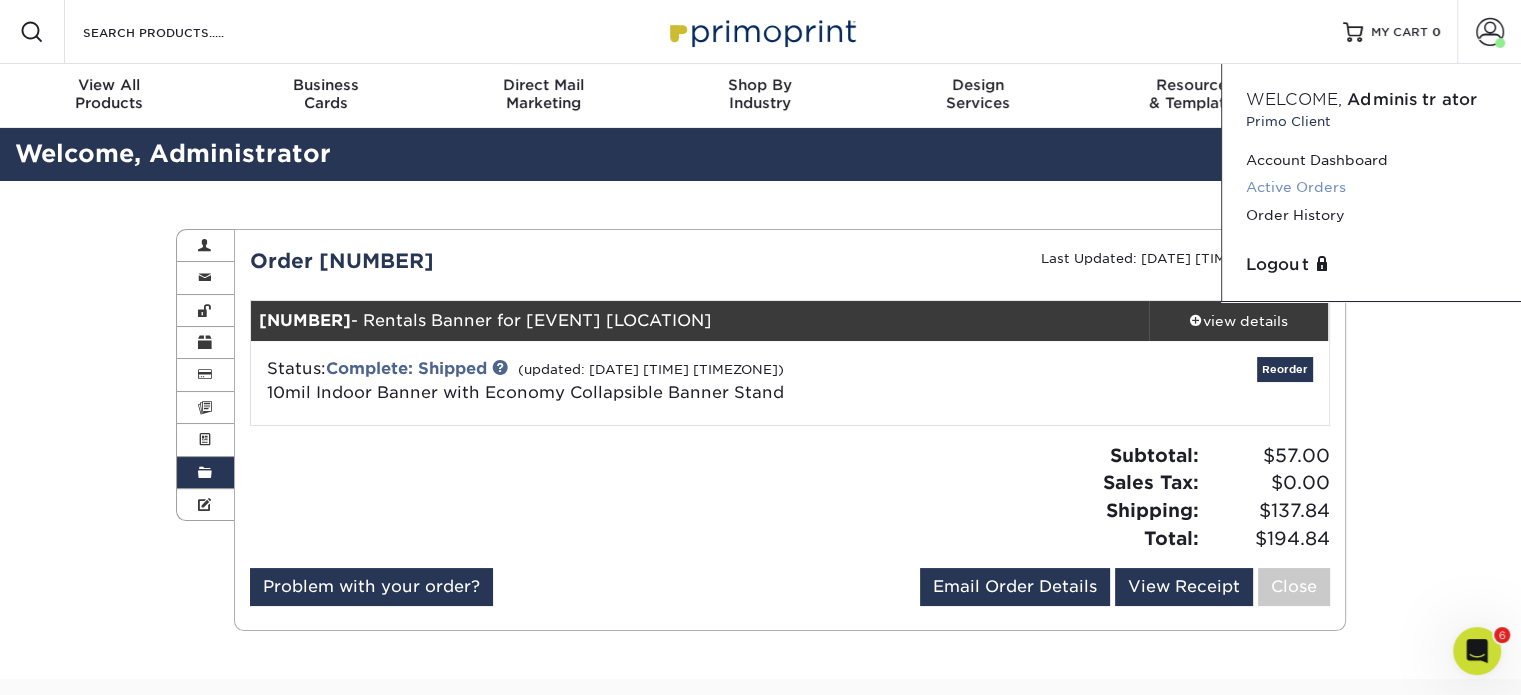 click on "Active Orders" at bounding box center [1371, 187] 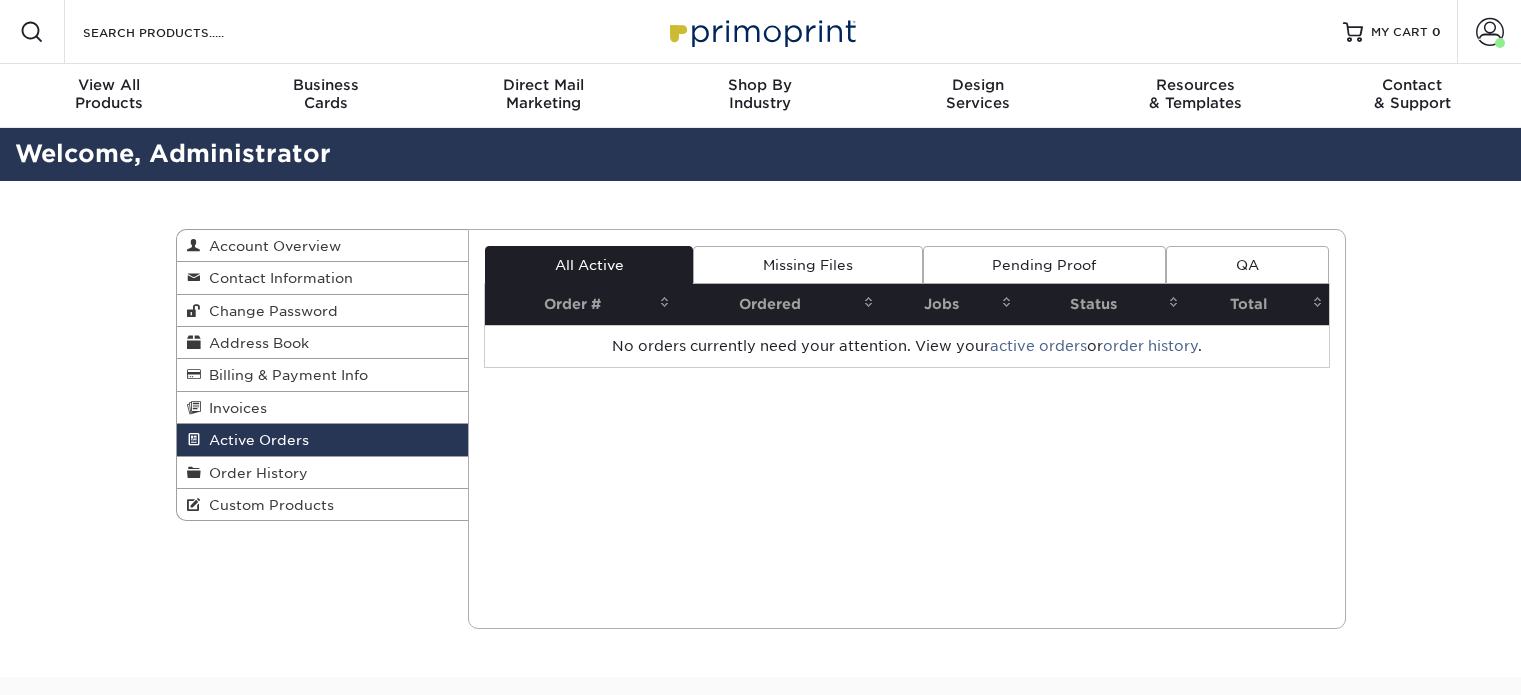 scroll, scrollTop: 0, scrollLeft: 0, axis: both 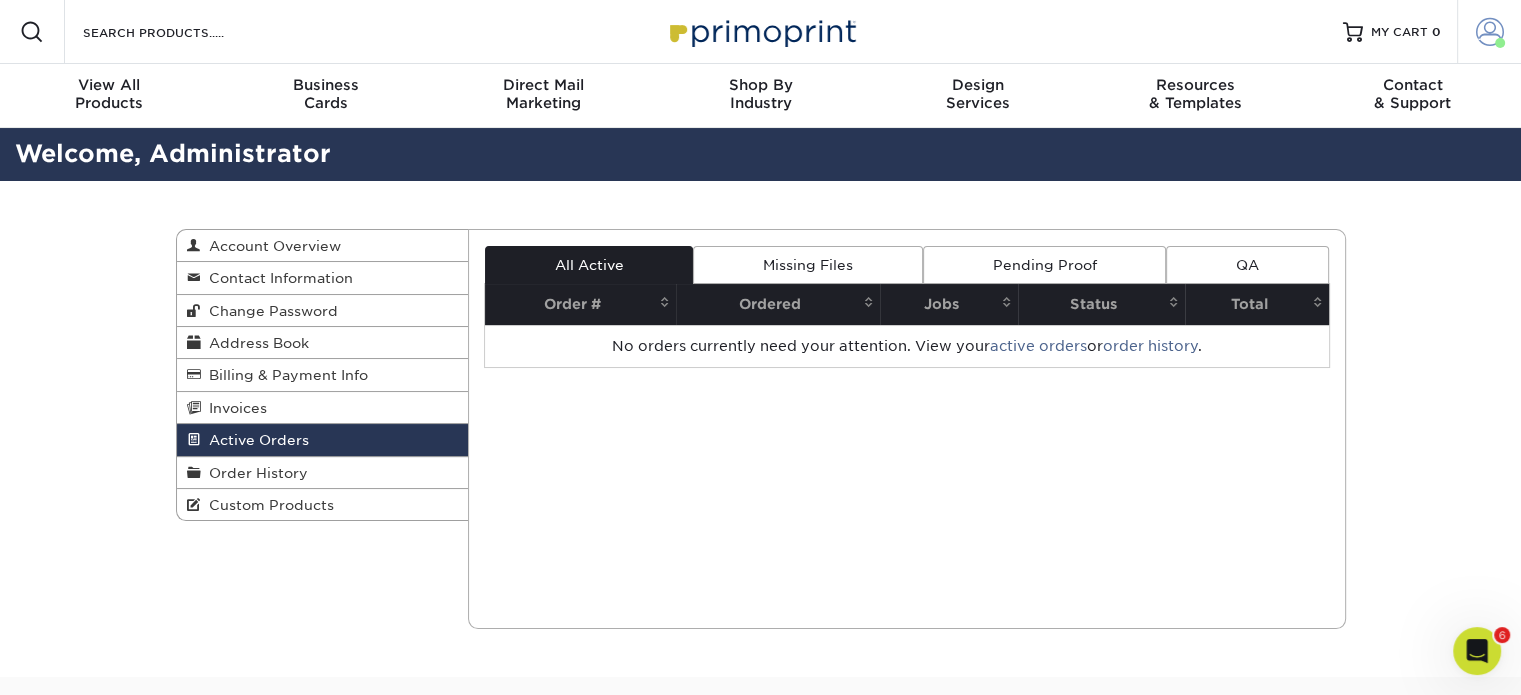 click at bounding box center [1490, 32] 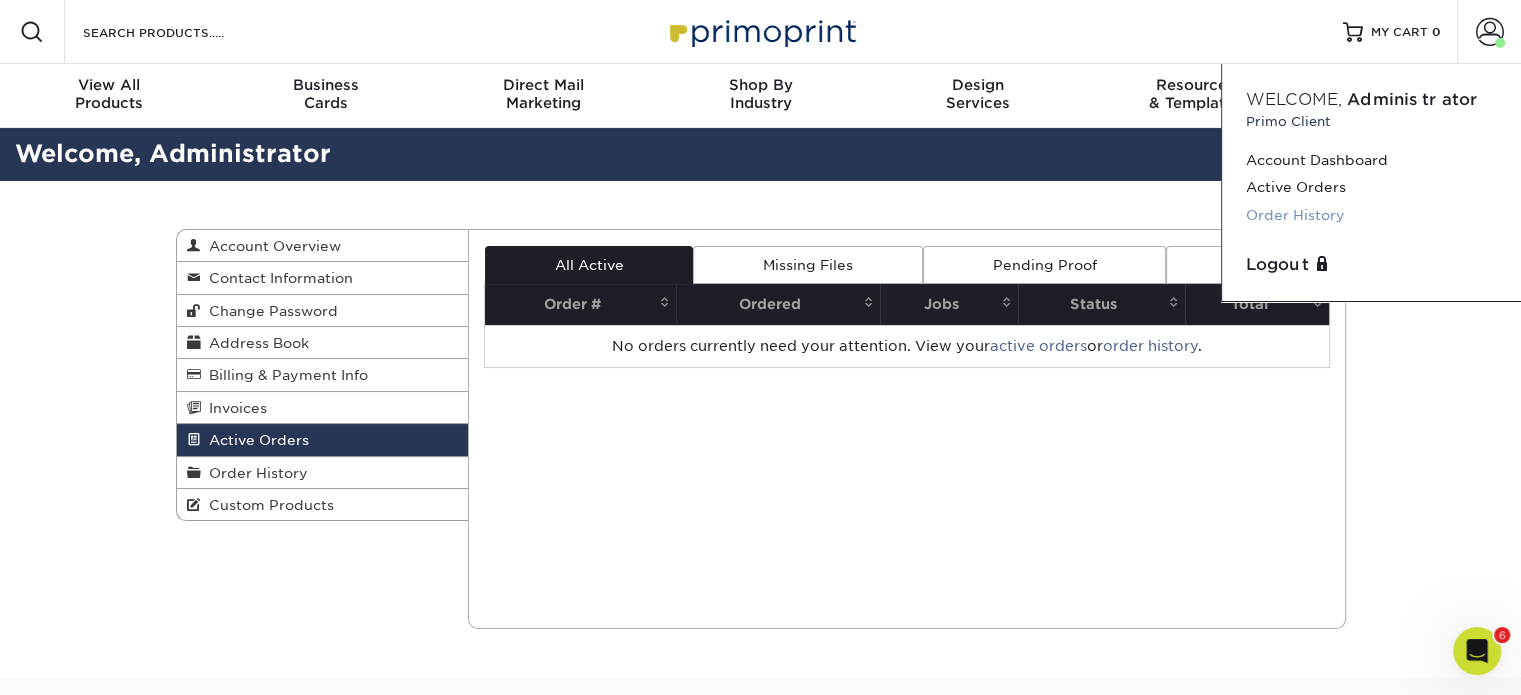 click on "Order History" at bounding box center (1371, 215) 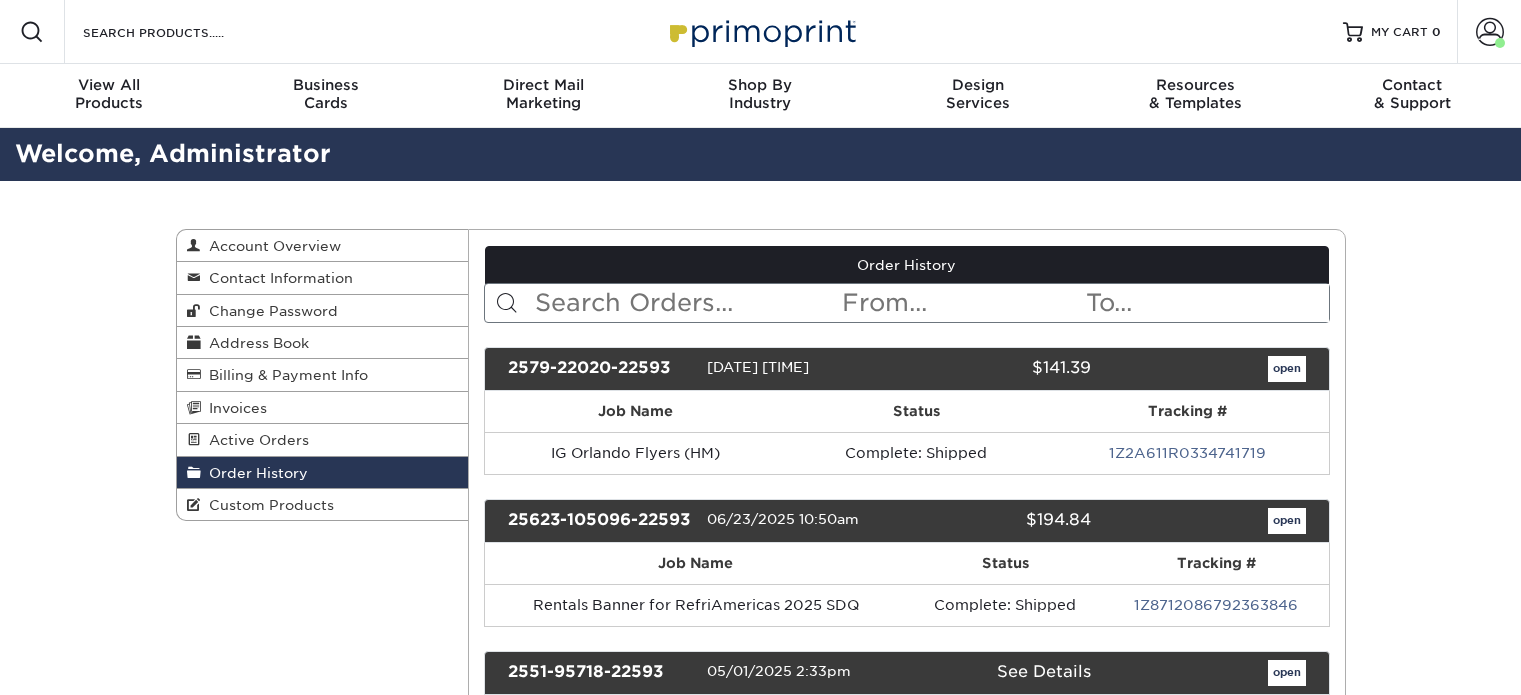 scroll, scrollTop: 0, scrollLeft: 0, axis: both 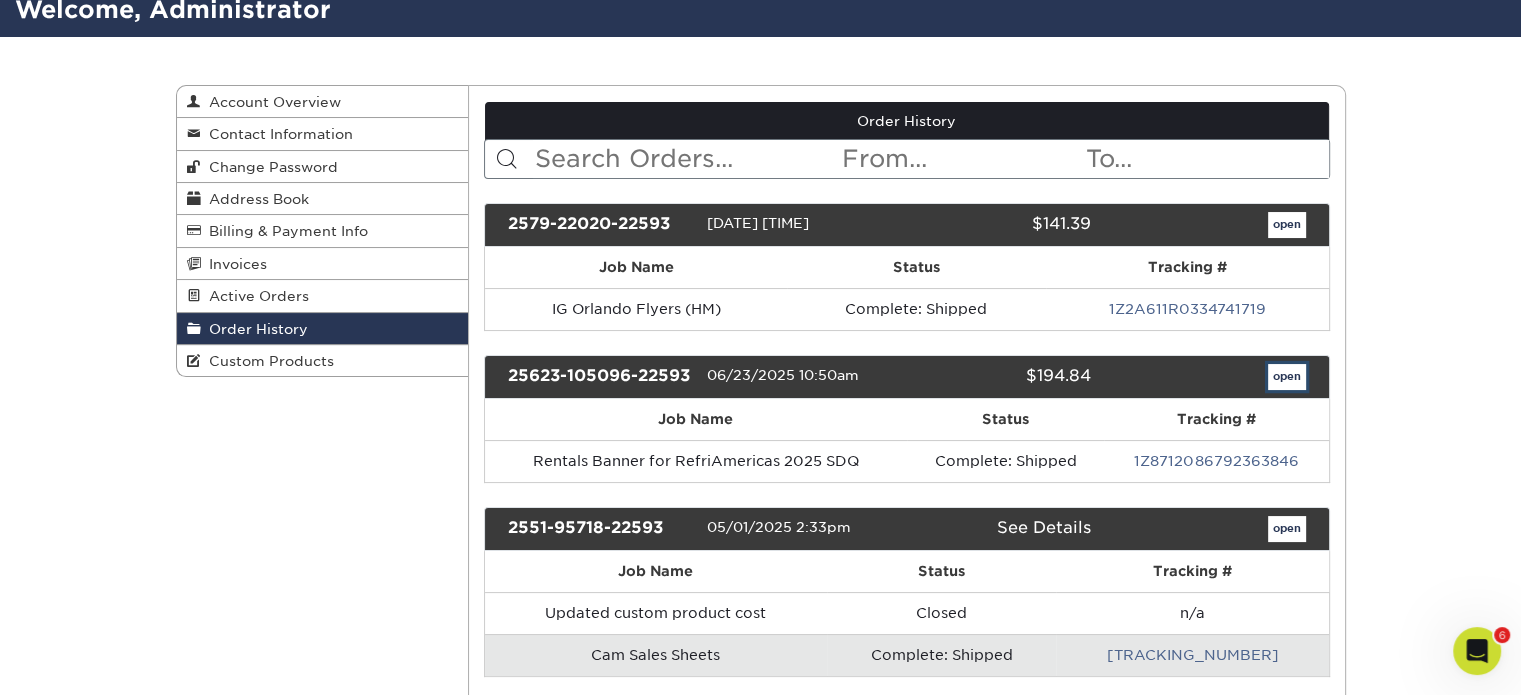 click on "open" at bounding box center [1287, 377] 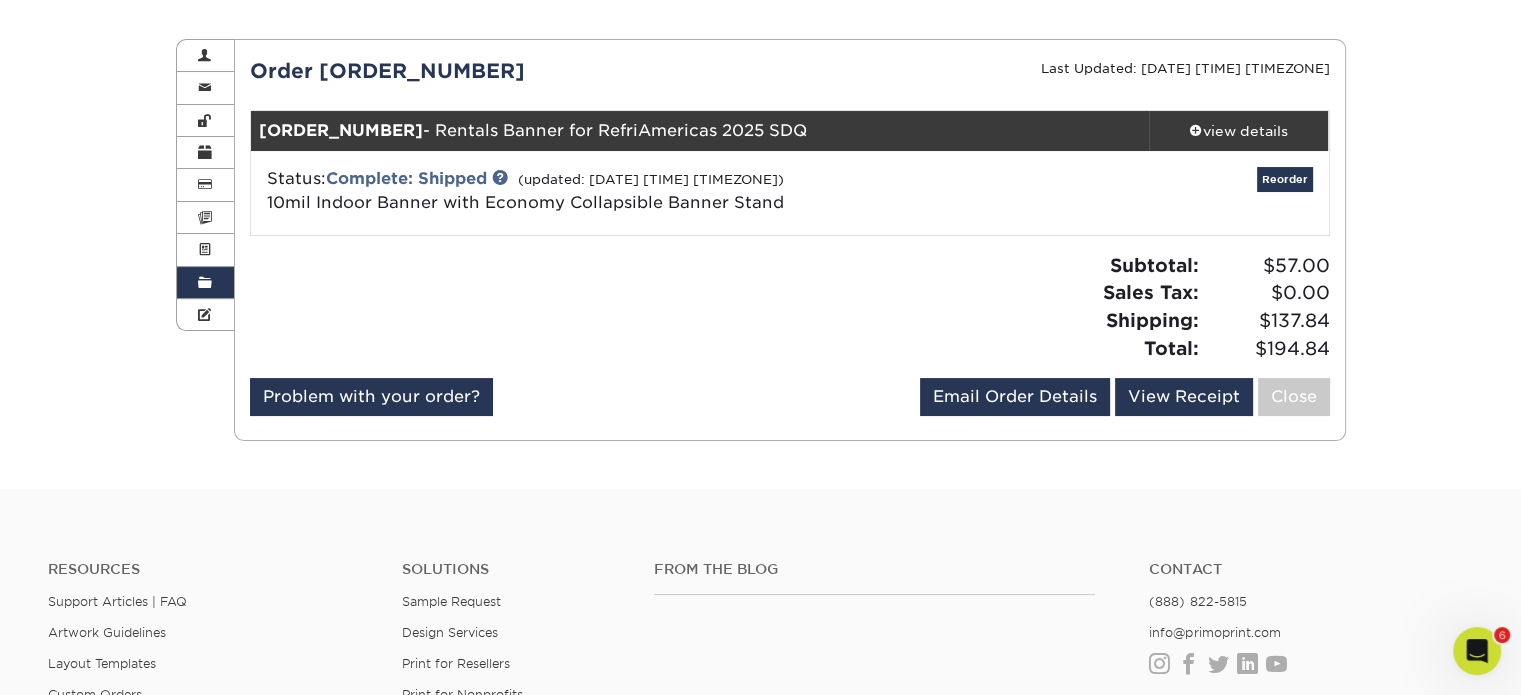 scroll, scrollTop: 191, scrollLeft: 0, axis: vertical 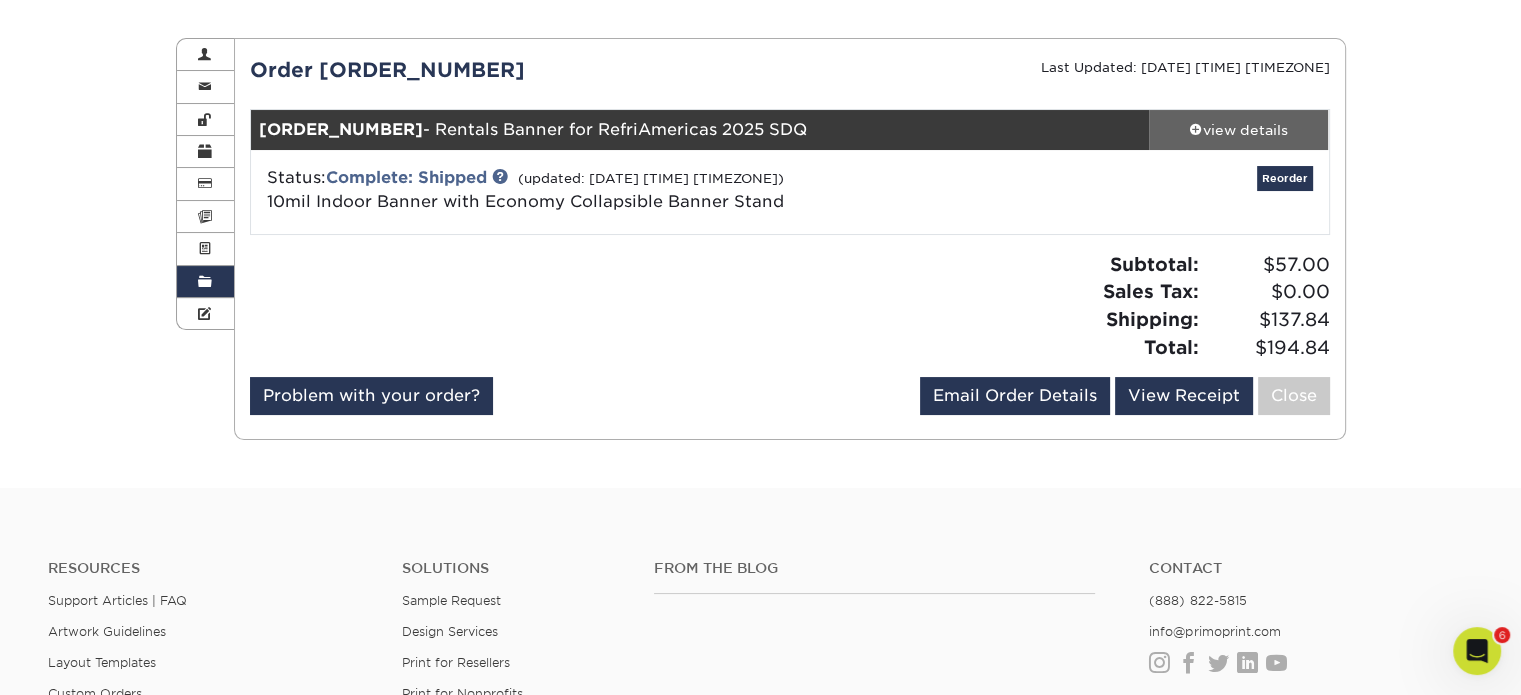 click on "view details" at bounding box center (1239, 130) 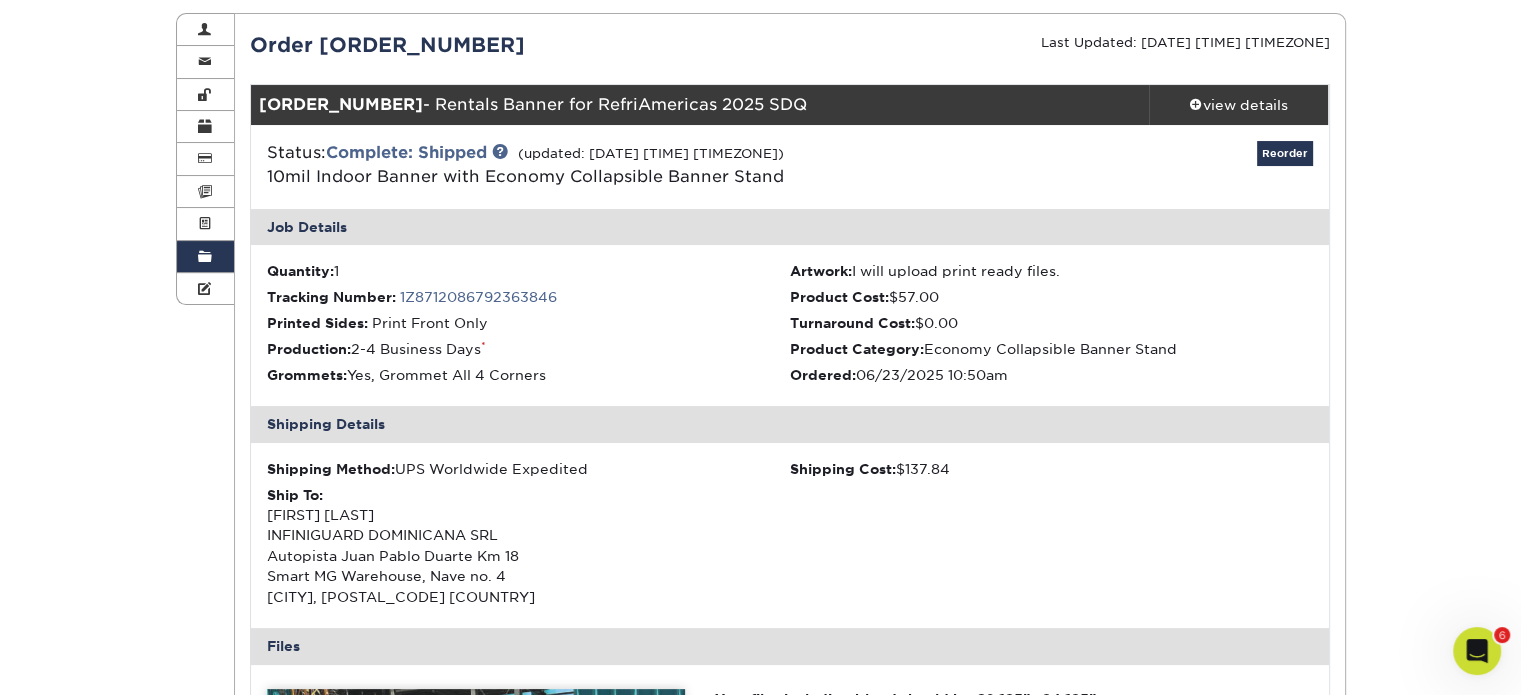 scroll, scrollTop: 220, scrollLeft: 0, axis: vertical 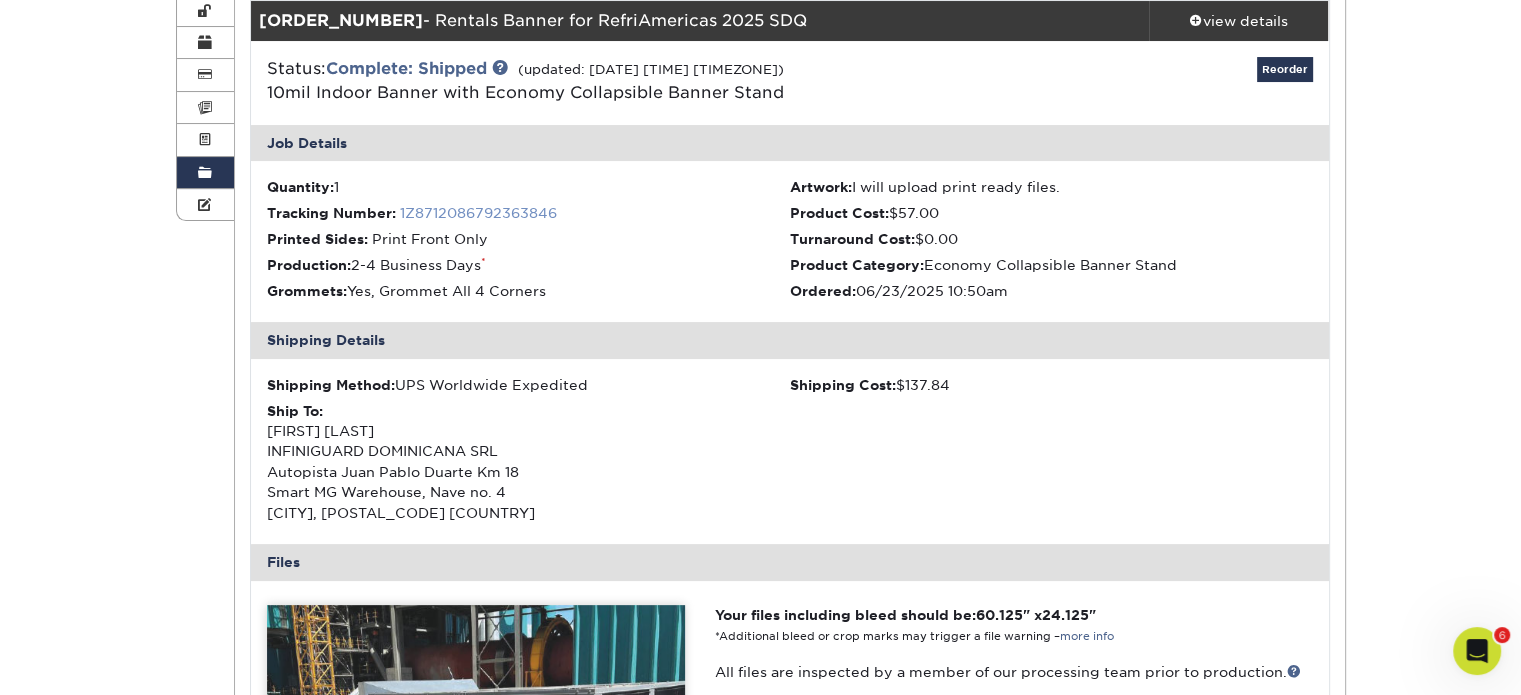 click on "1Z8712086792363846" at bounding box center (478, 213) 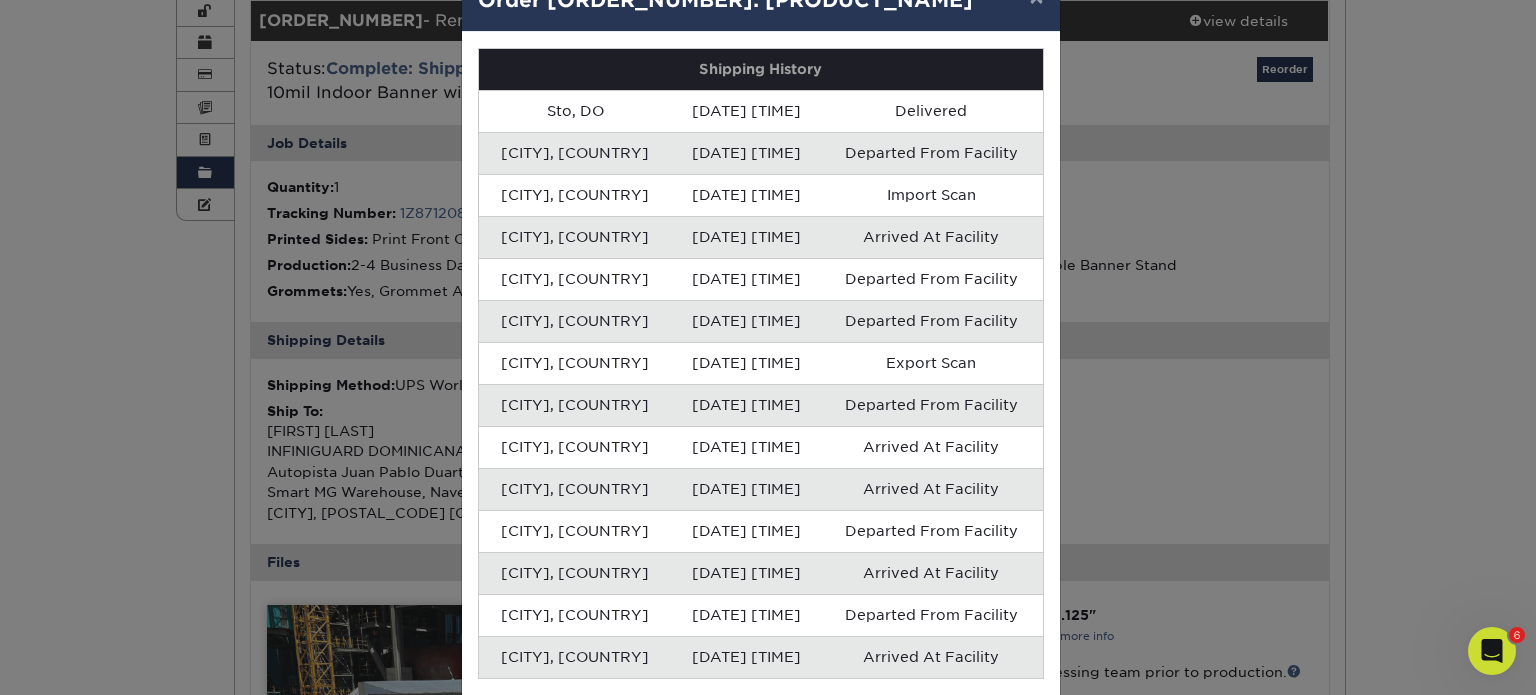 scroll, scrollTop: 184, scrollLeft: 0, axis: vertical 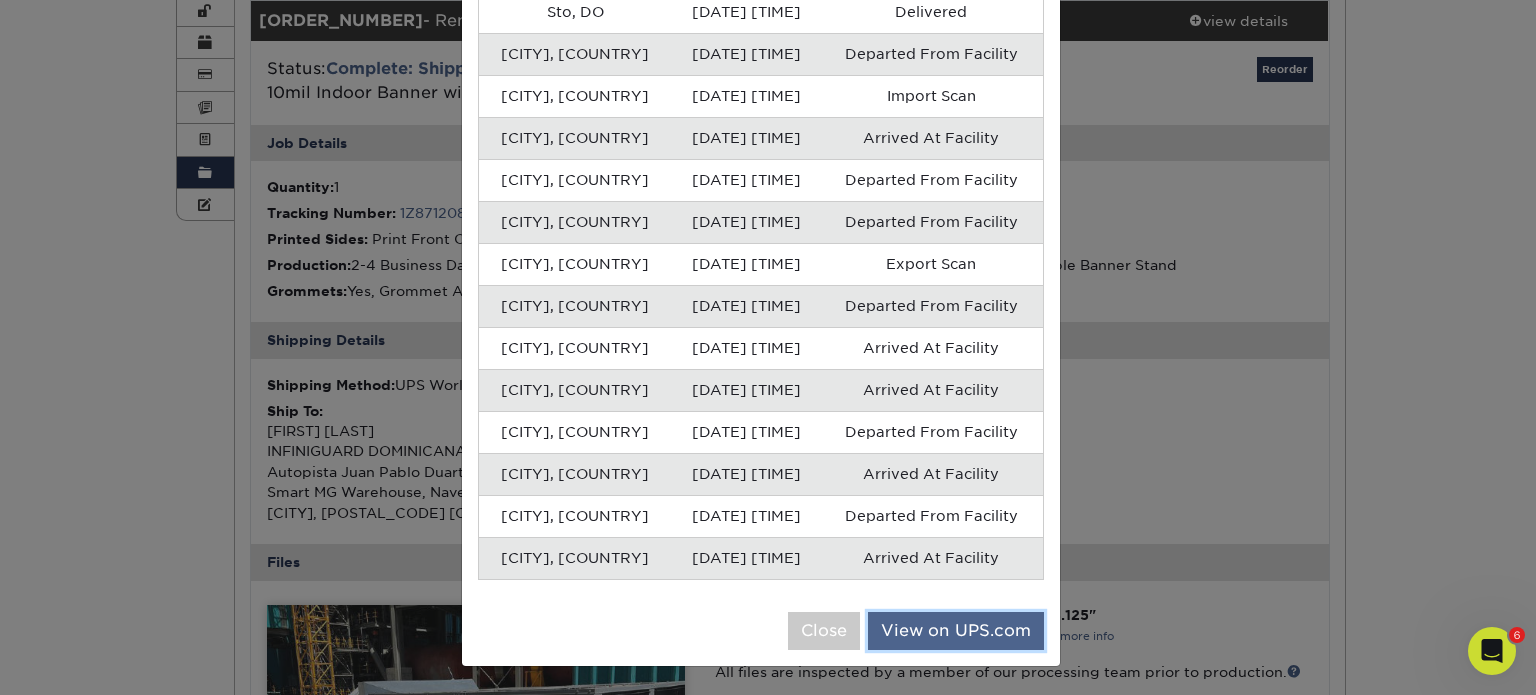 click on "View on UPS.com" at bounding box center [956, 631] 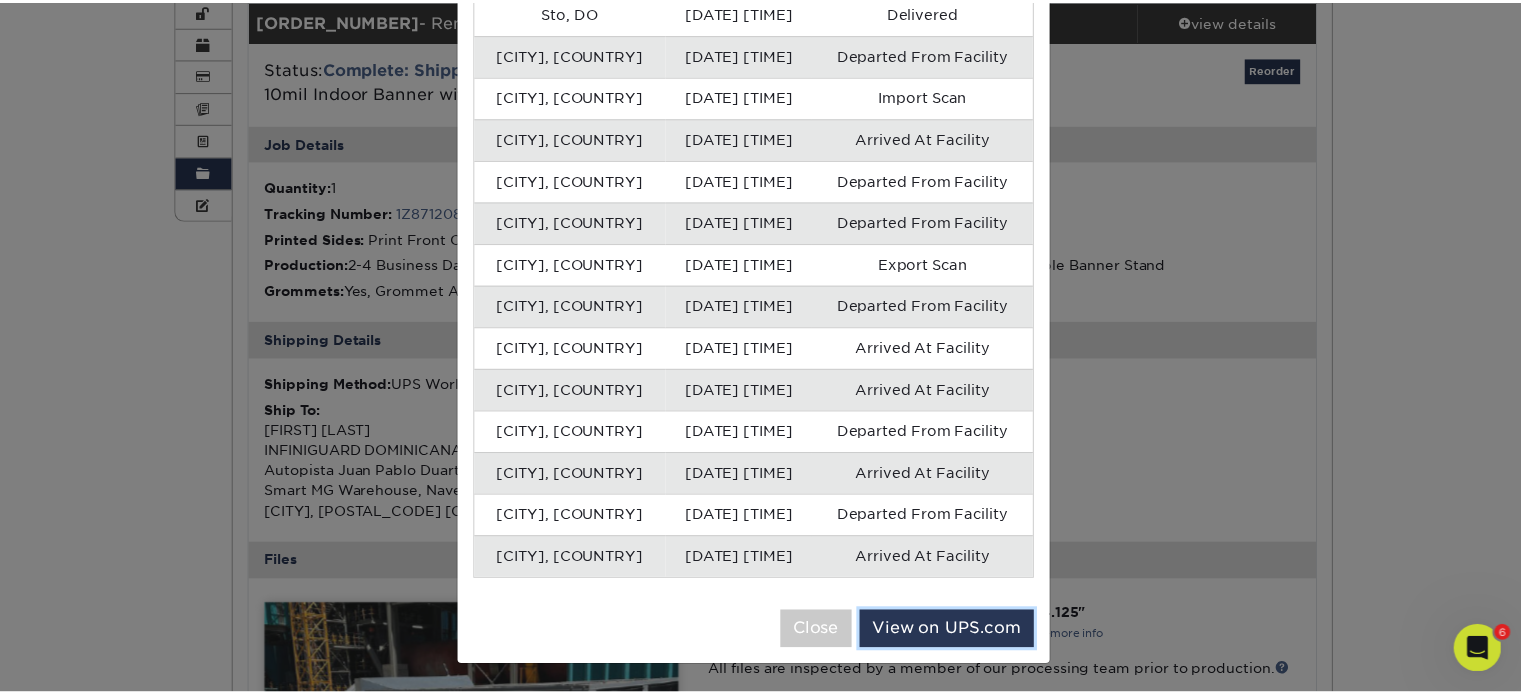 scroll, scrollTop: 0, scrollLeft: 0, axis: both 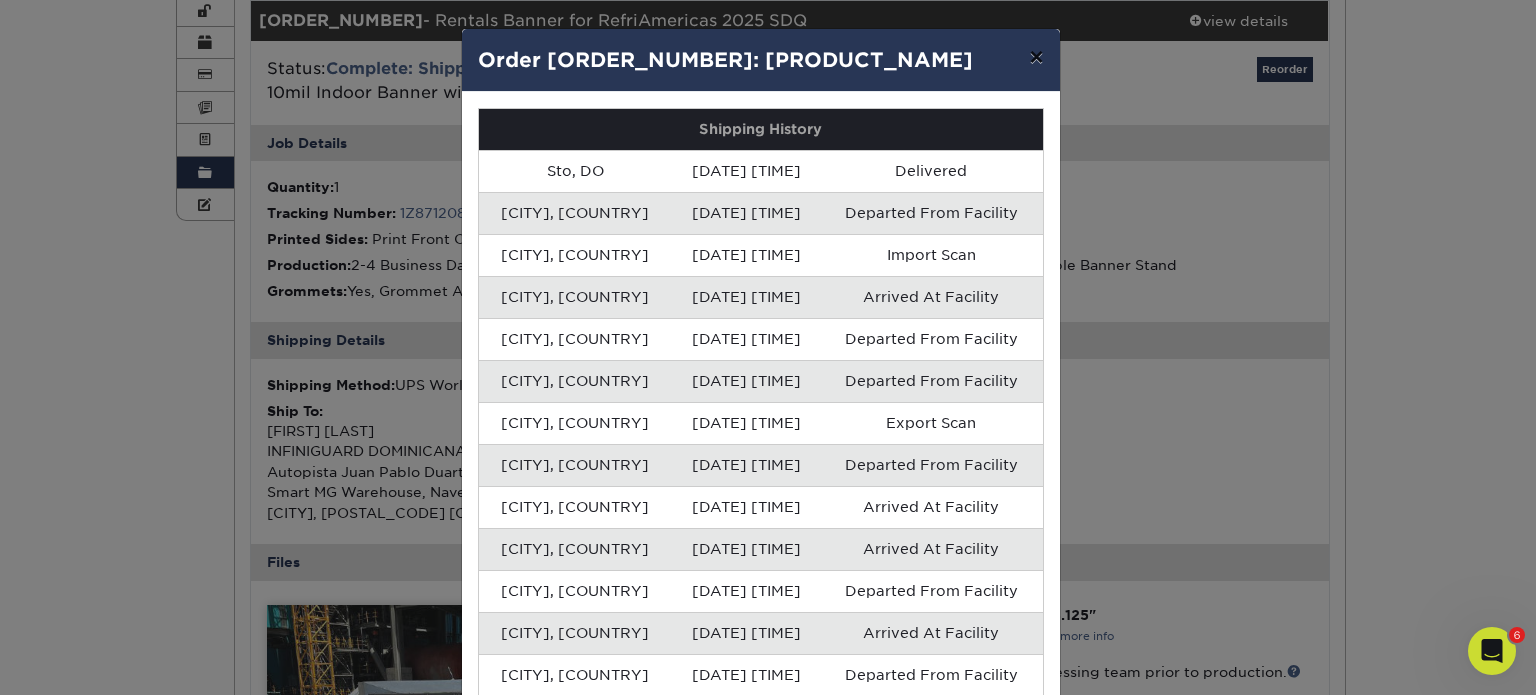click on "×" at bounding box center [1036, 57] 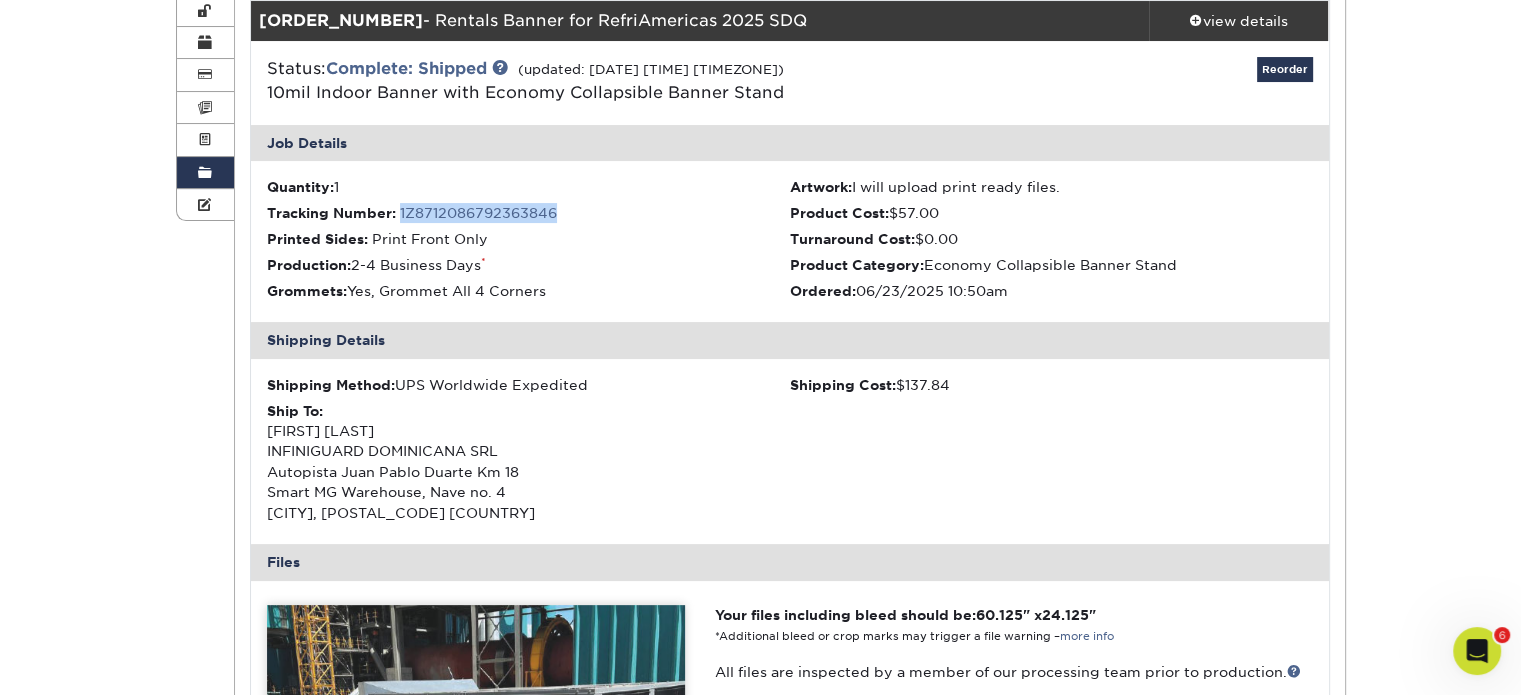 drag, startPoint x: 566, startPoint y: 210, endPoint x: 402, endPoint y: 222, distance: 164.43843 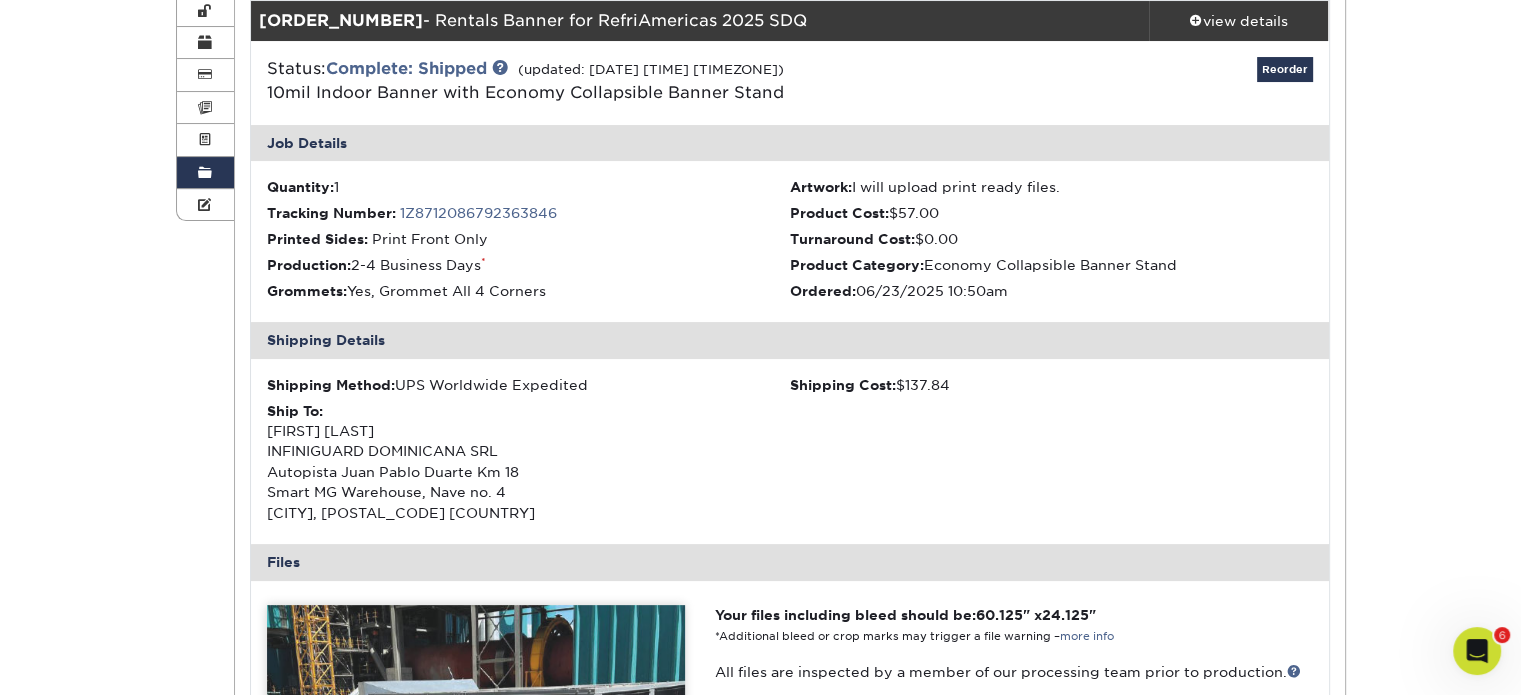 click on "Printed Sides:   Print Front Only" at bounding box center (528, 239) 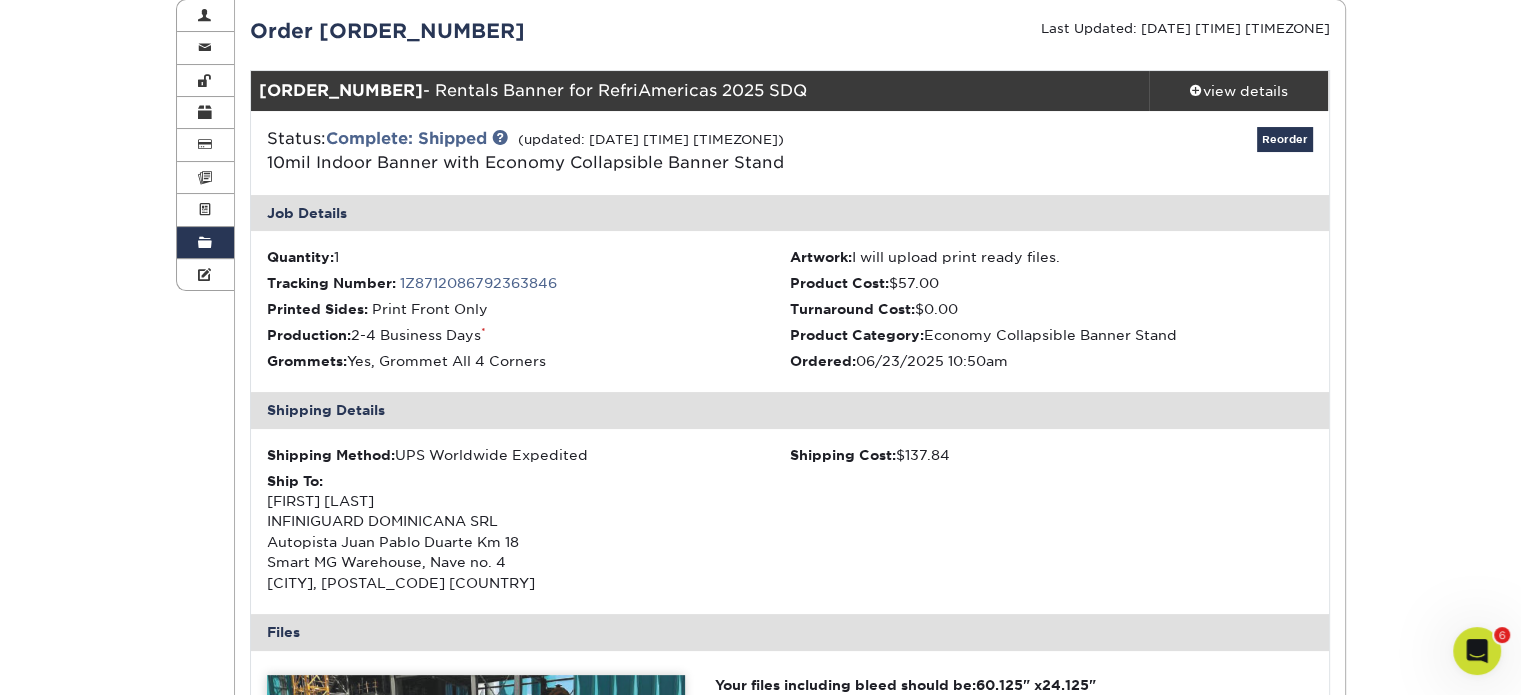scroll, scrollTop: 228, scrollLeft: 0, axis: vertical 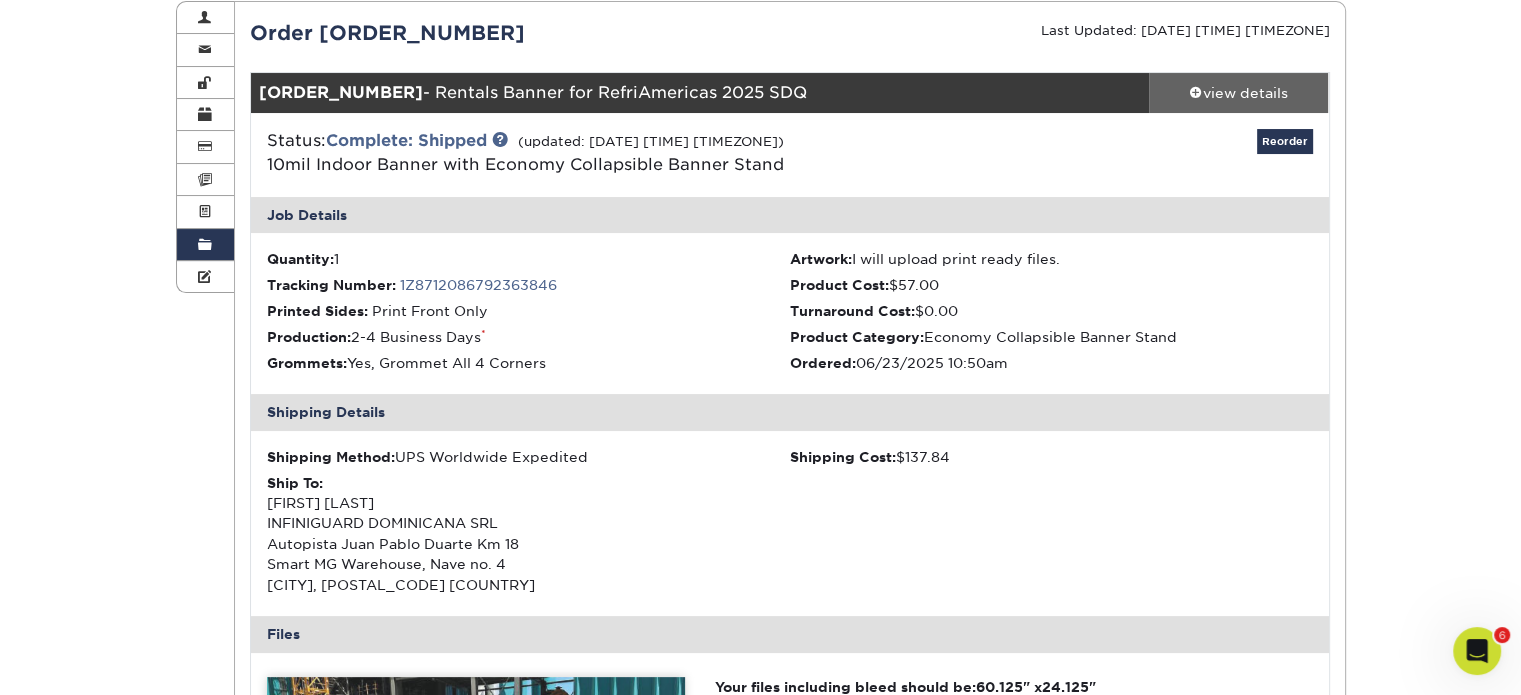 click on "view details" at bounding box center [1239, 93] 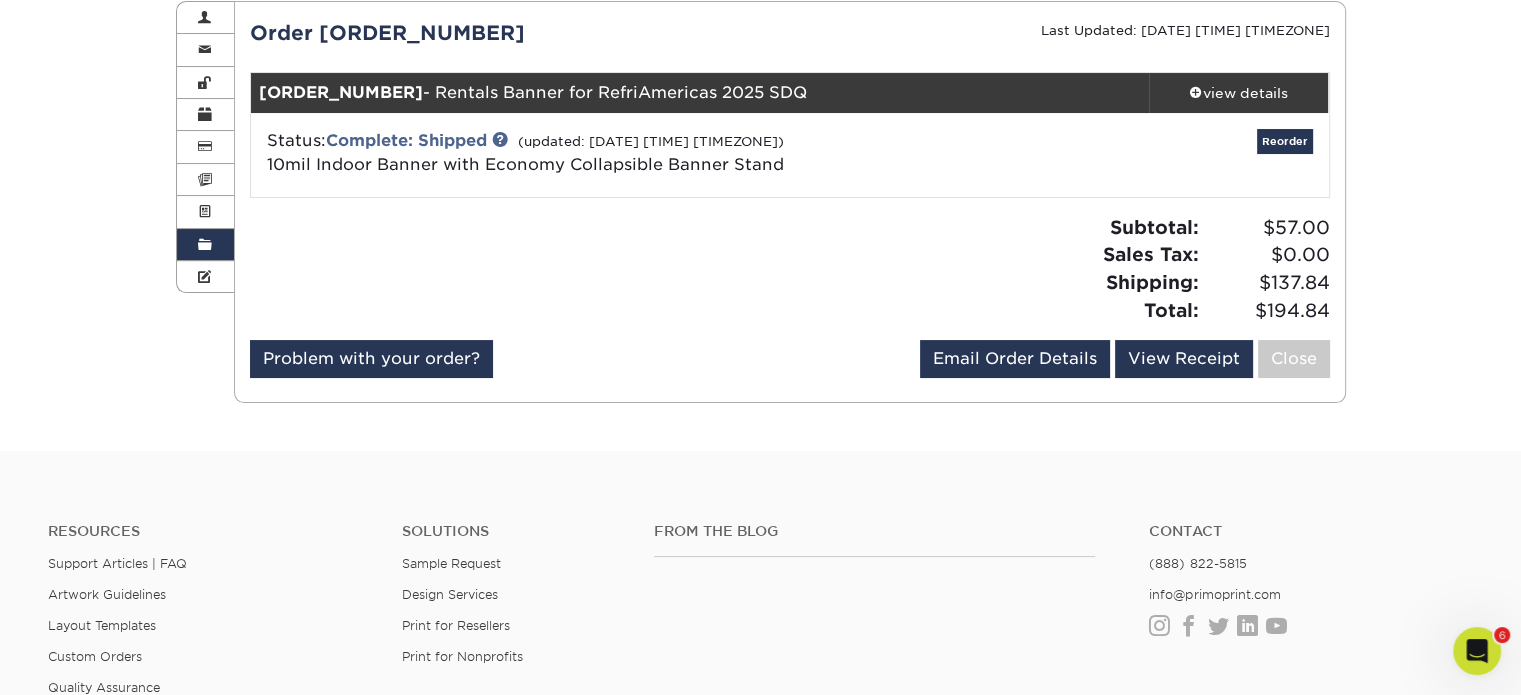 scroll, scrollTop: 0, scrollLeft: 0, axis: both 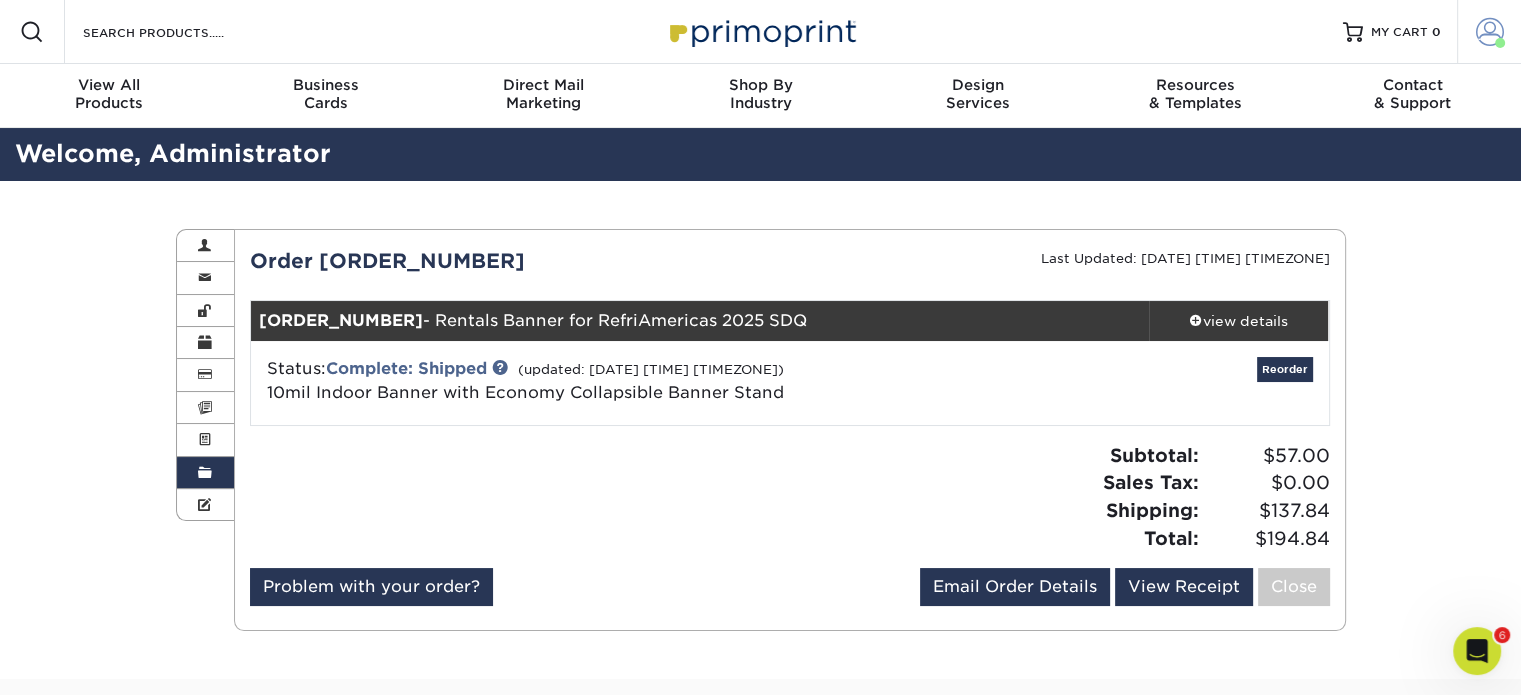 click at bounding box center [1490, 32] 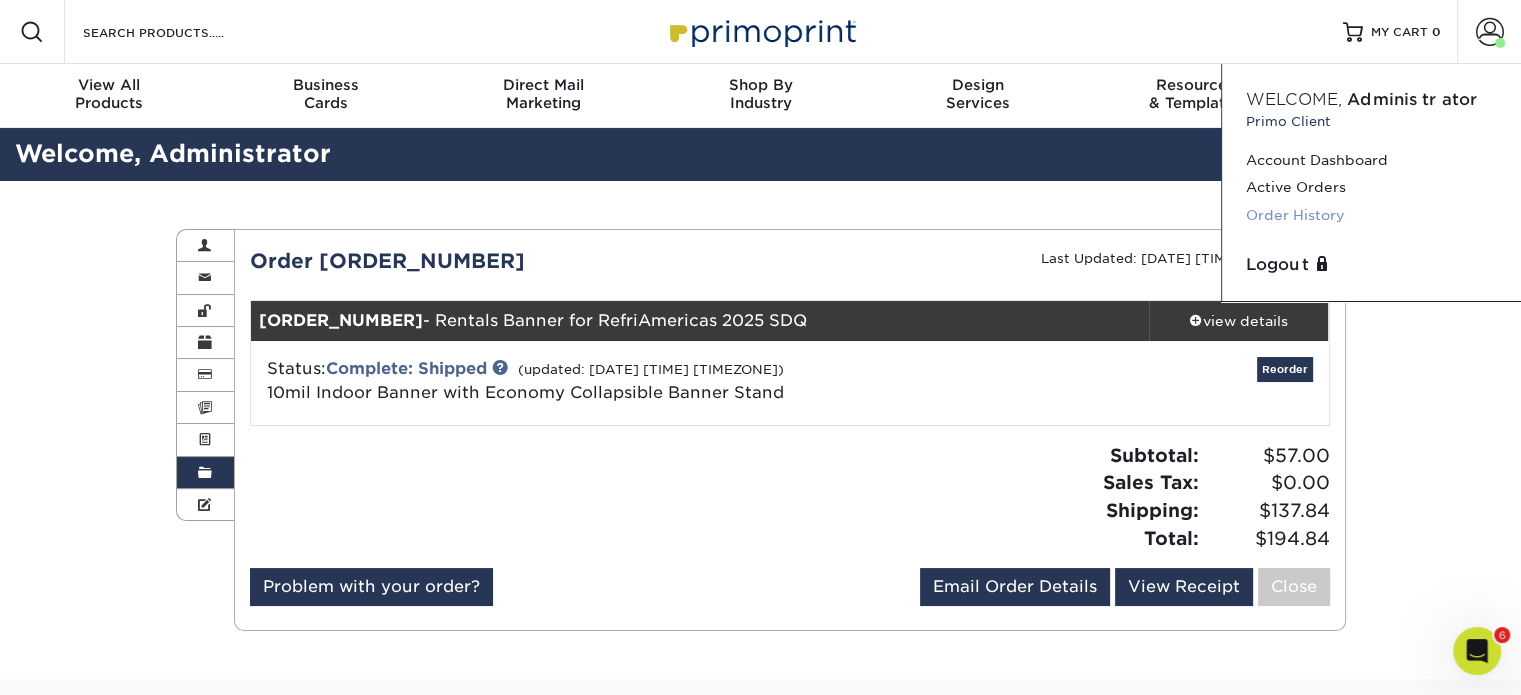 click on "Order History" at bounding box center [1371, 215] 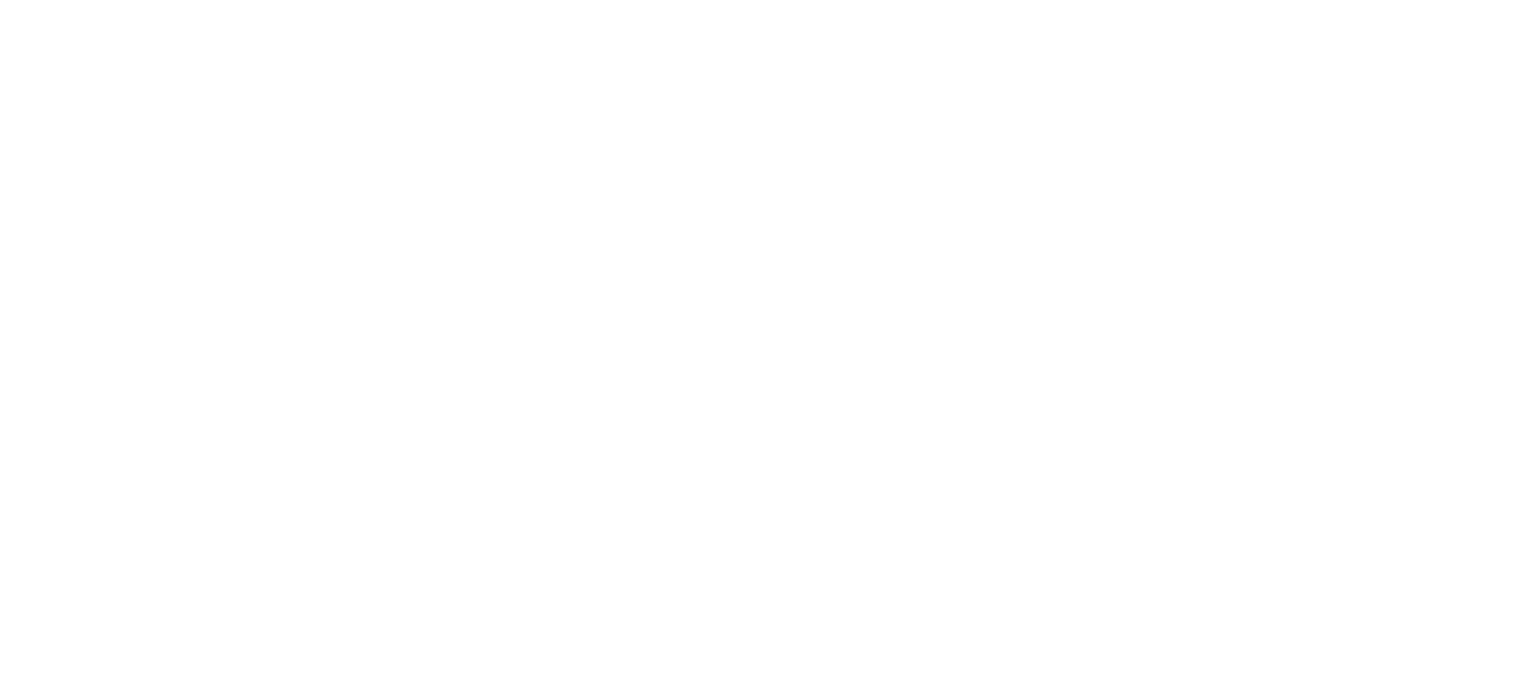 scroll, scrollTop: 0, scrollLeft: 0, axis: both 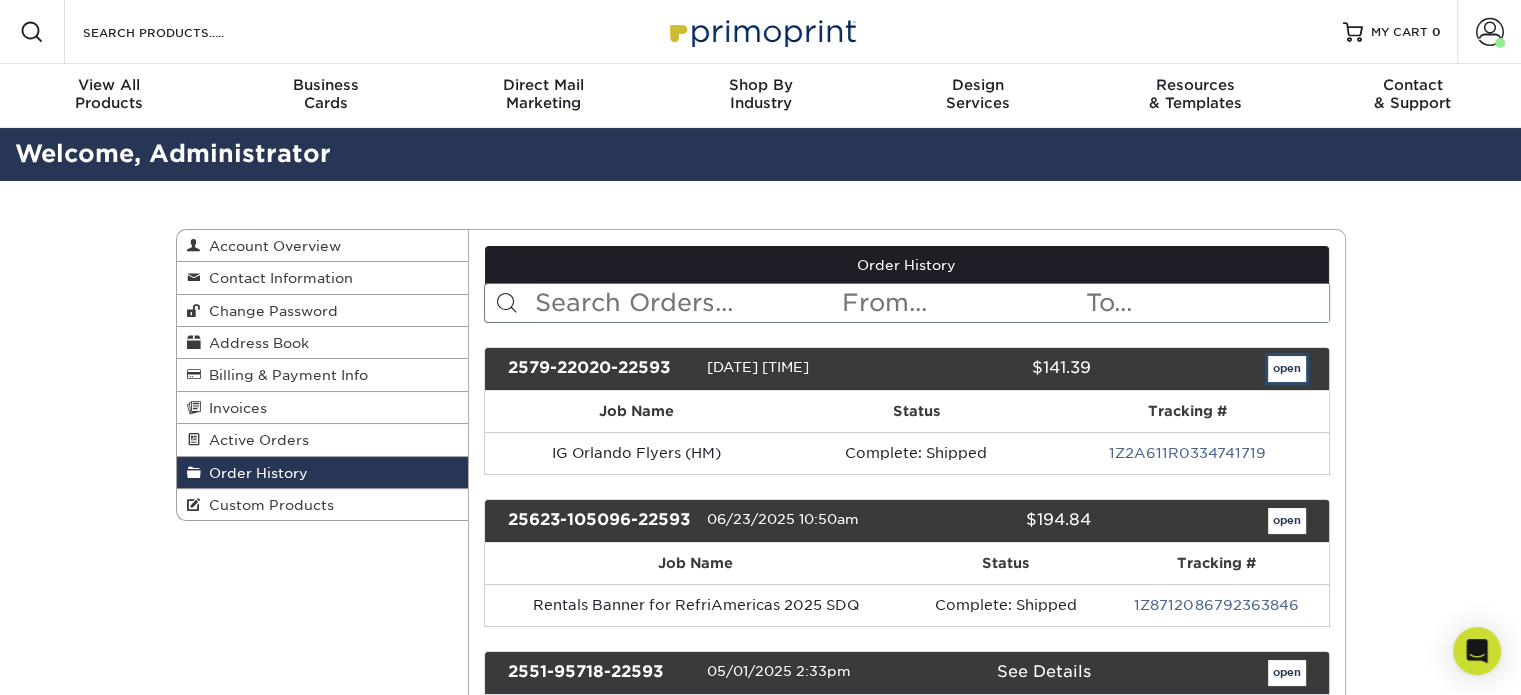 click on "open" at bounding box center (1287, 369) 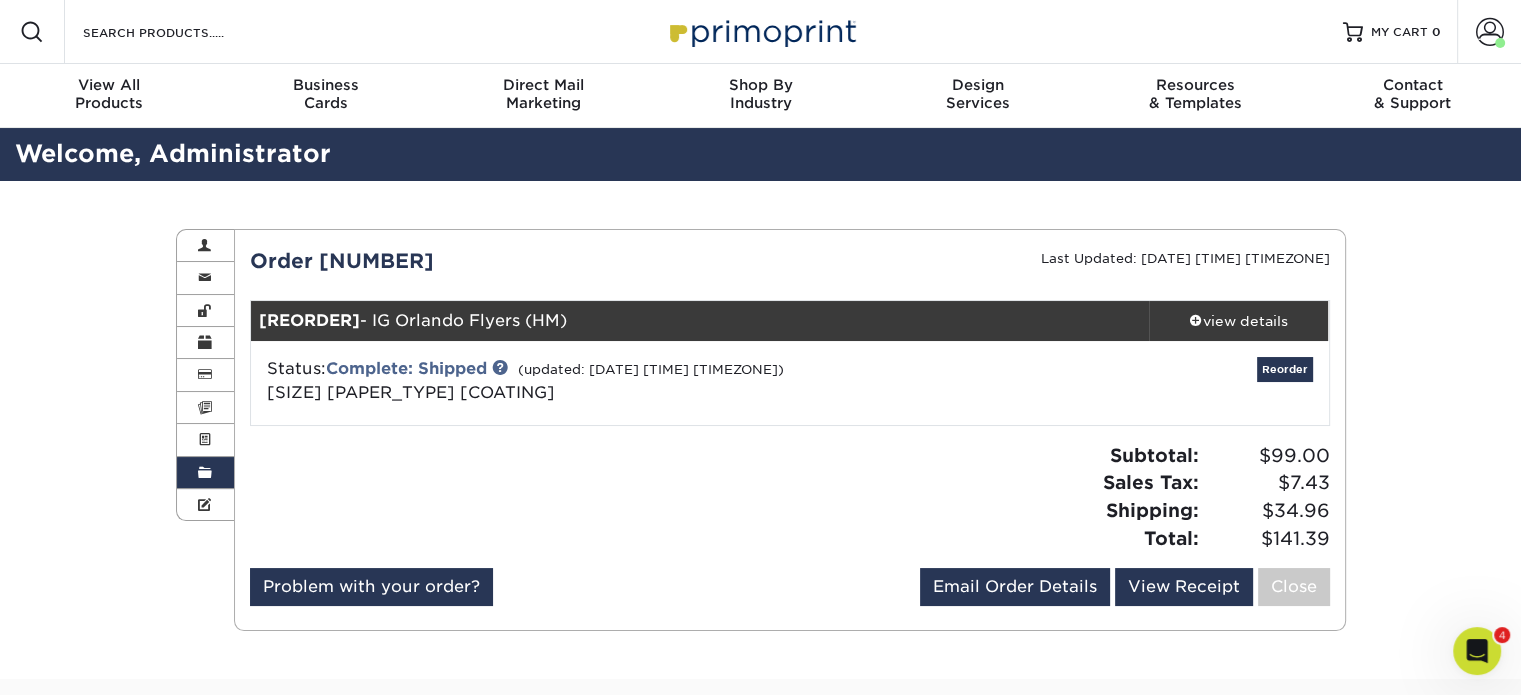 scroll, scrollTop: 0, scrollLeft: 0, axis: both 